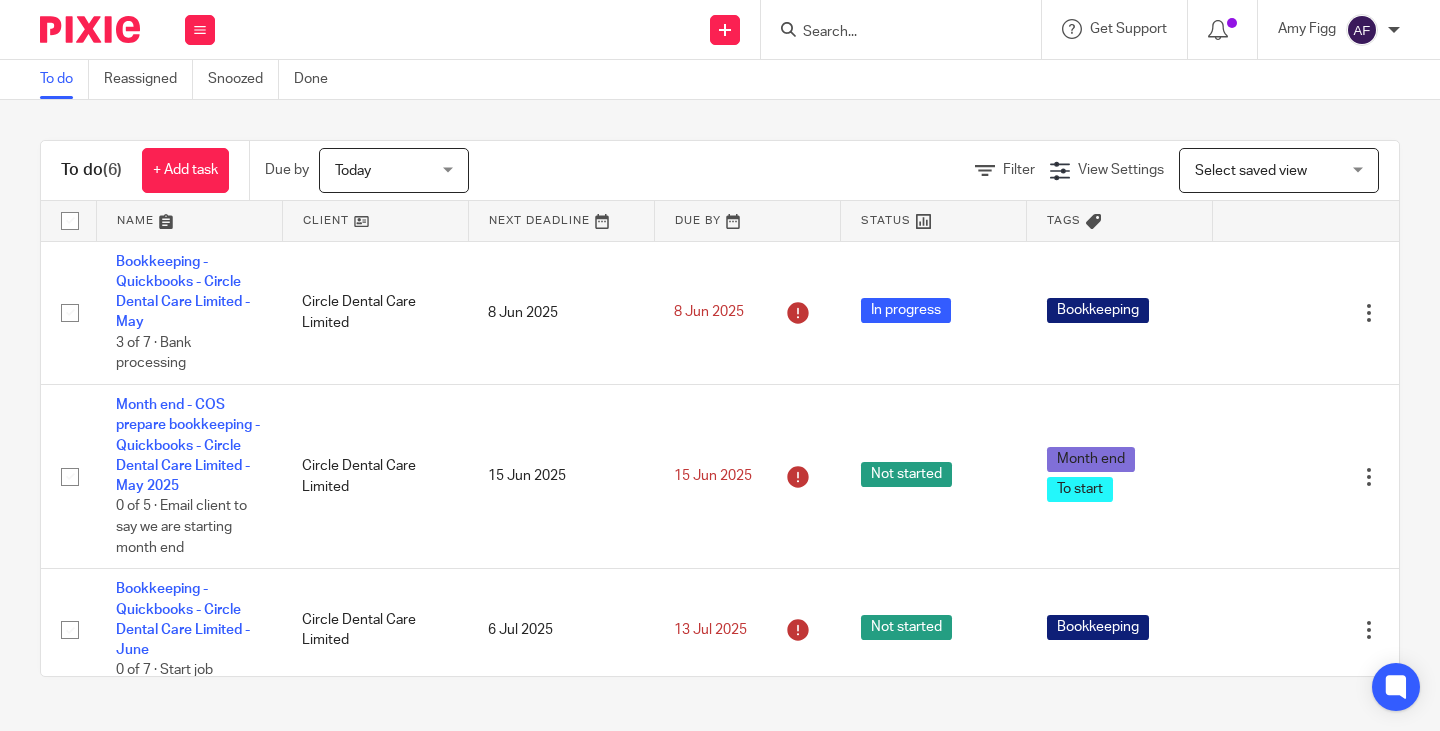 scroll, scrollTop: 0, scrollLeft: 0, axis: both 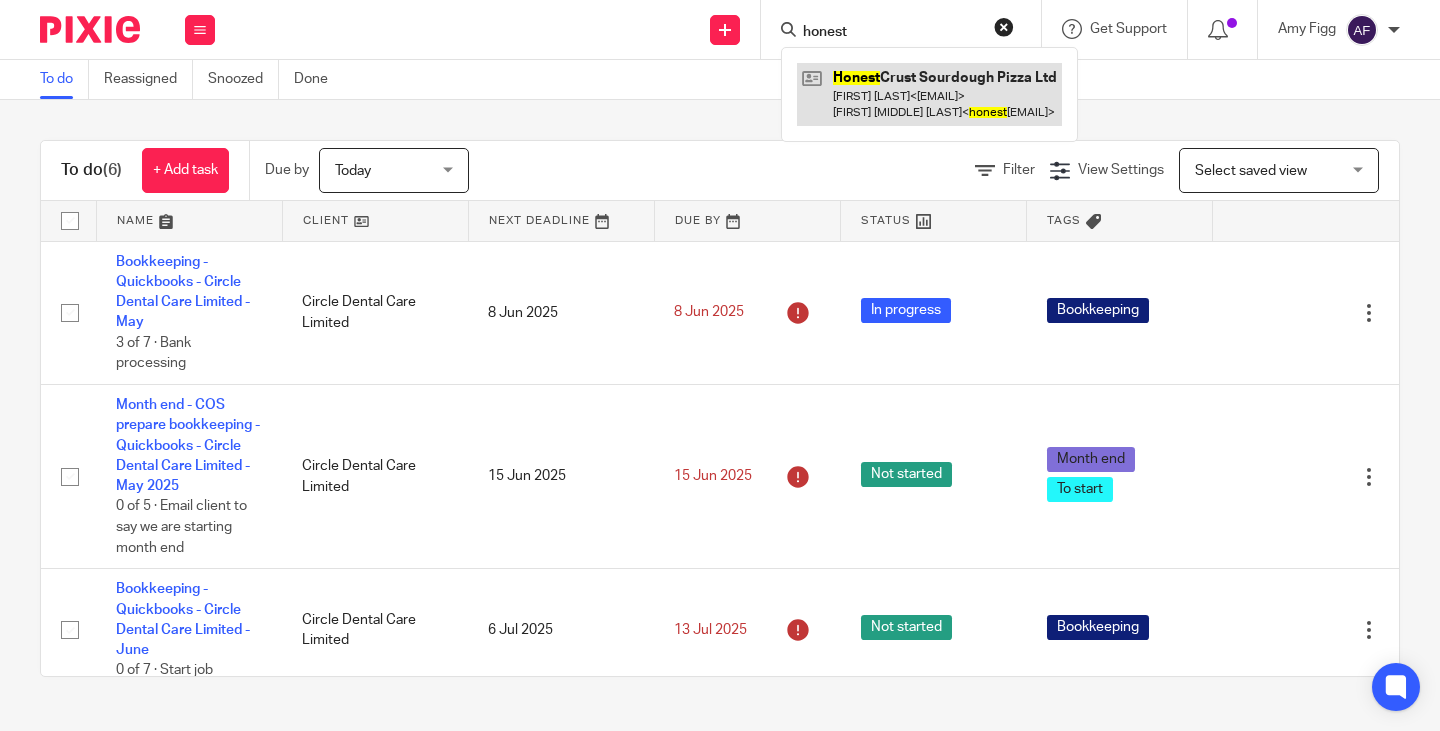 type on "honest" 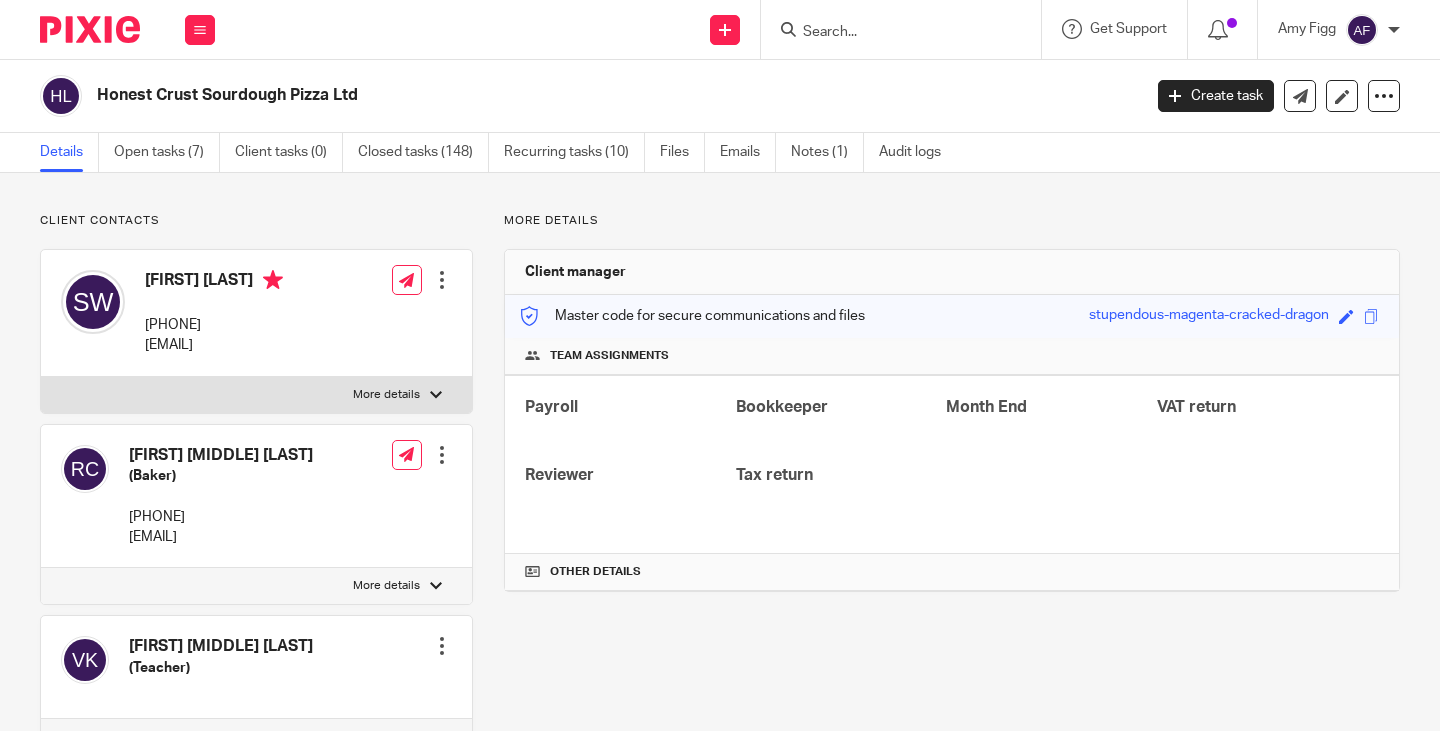 scroll, scrollTop: 0, scrollLeft: 0, axis: both 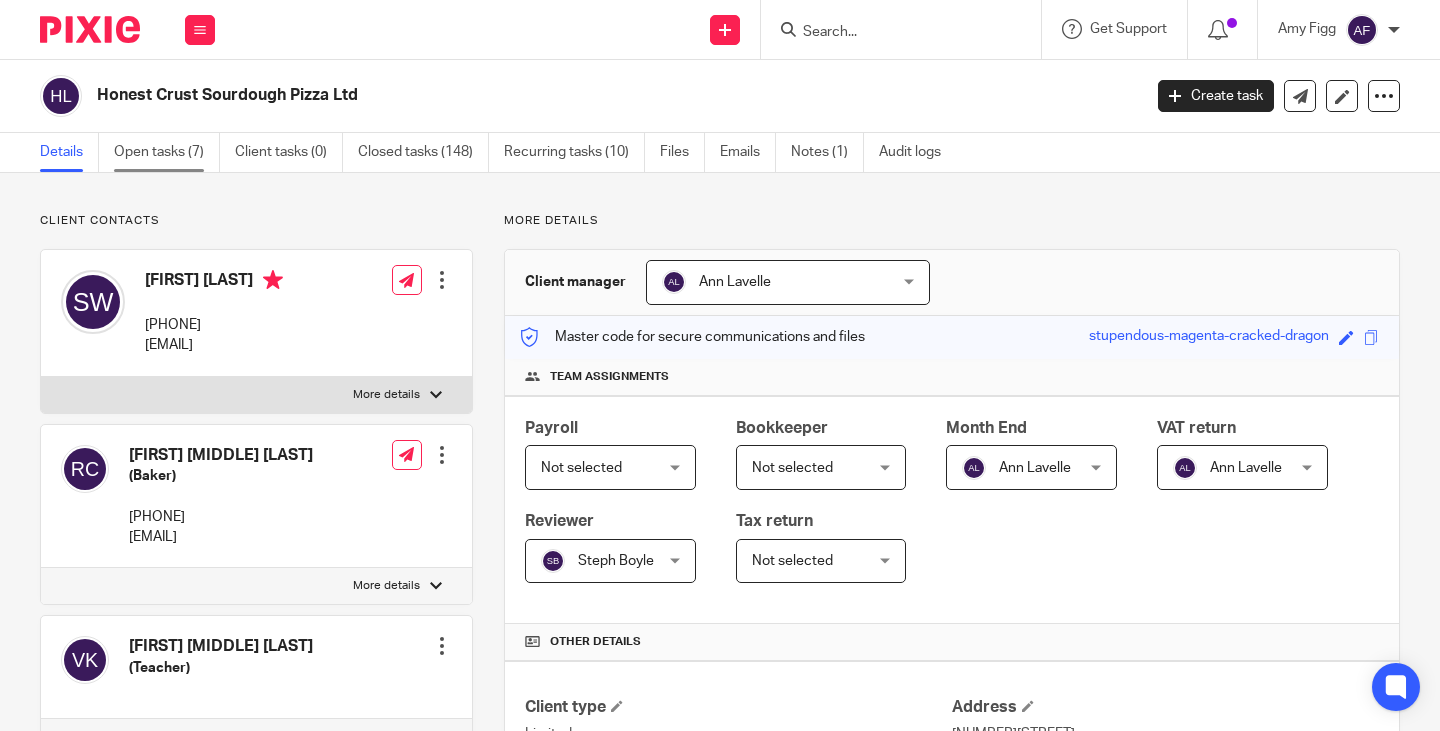 click on "Open tasks (7)" at bounding box center (167, 152) 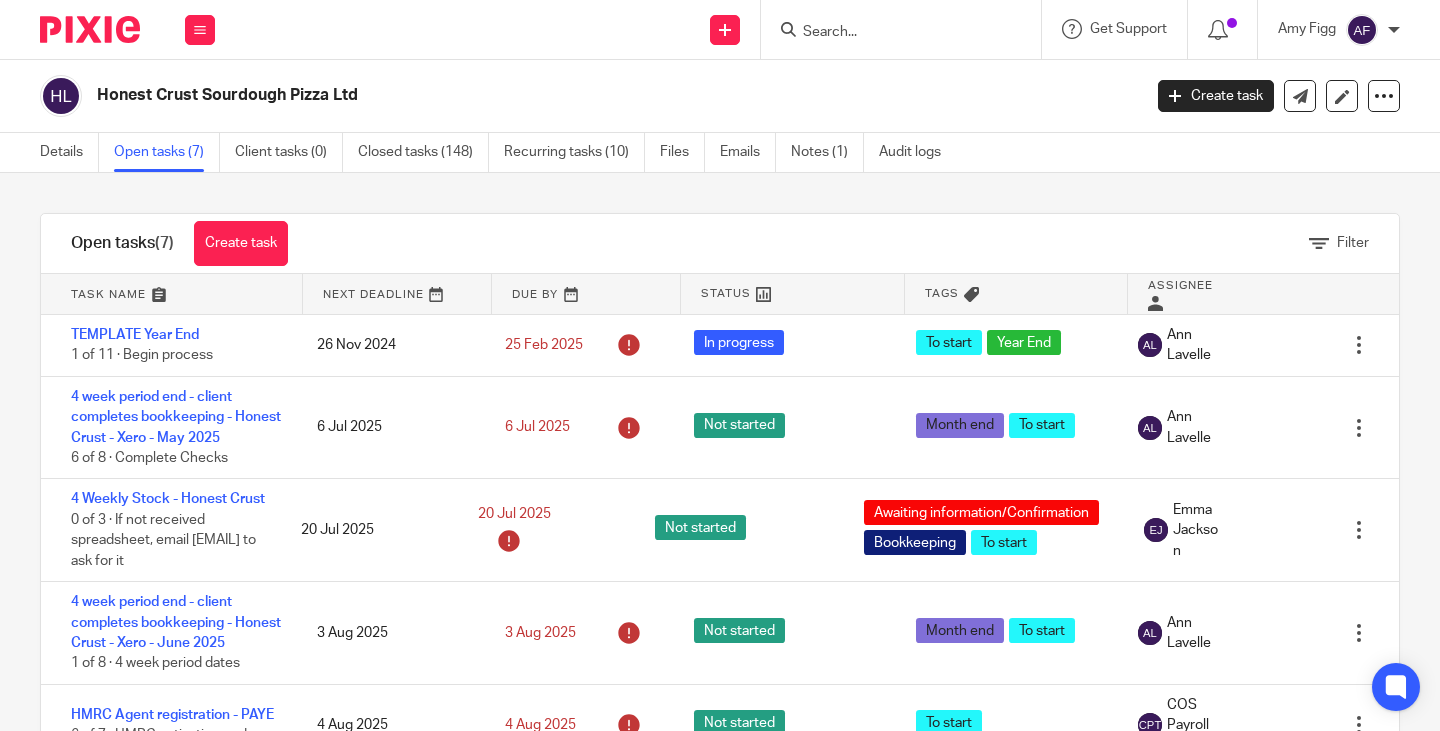 scroll, scrollTop: 0, scrollLeft: 0, axis: both 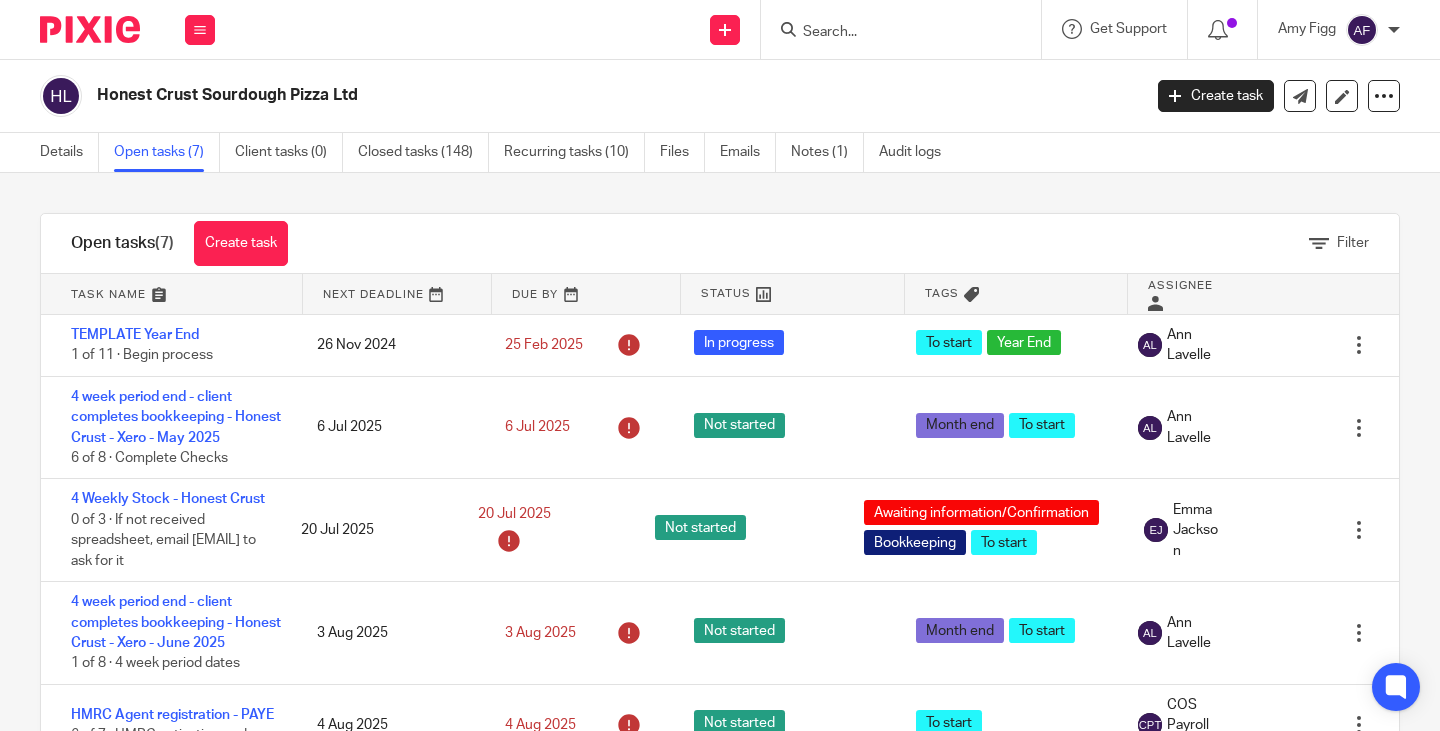 click on "Filter tasks
Only show tasks matching all of these conditions
1
Task name
Is
Is
Is
Is not
is
2
Task template
Is any
Is any
Is any
Is not
is_any
Any
Any
Any
Custom tasks
4 Weekly sales adjustments - Honest Crust" at bounding box center (720, 452) 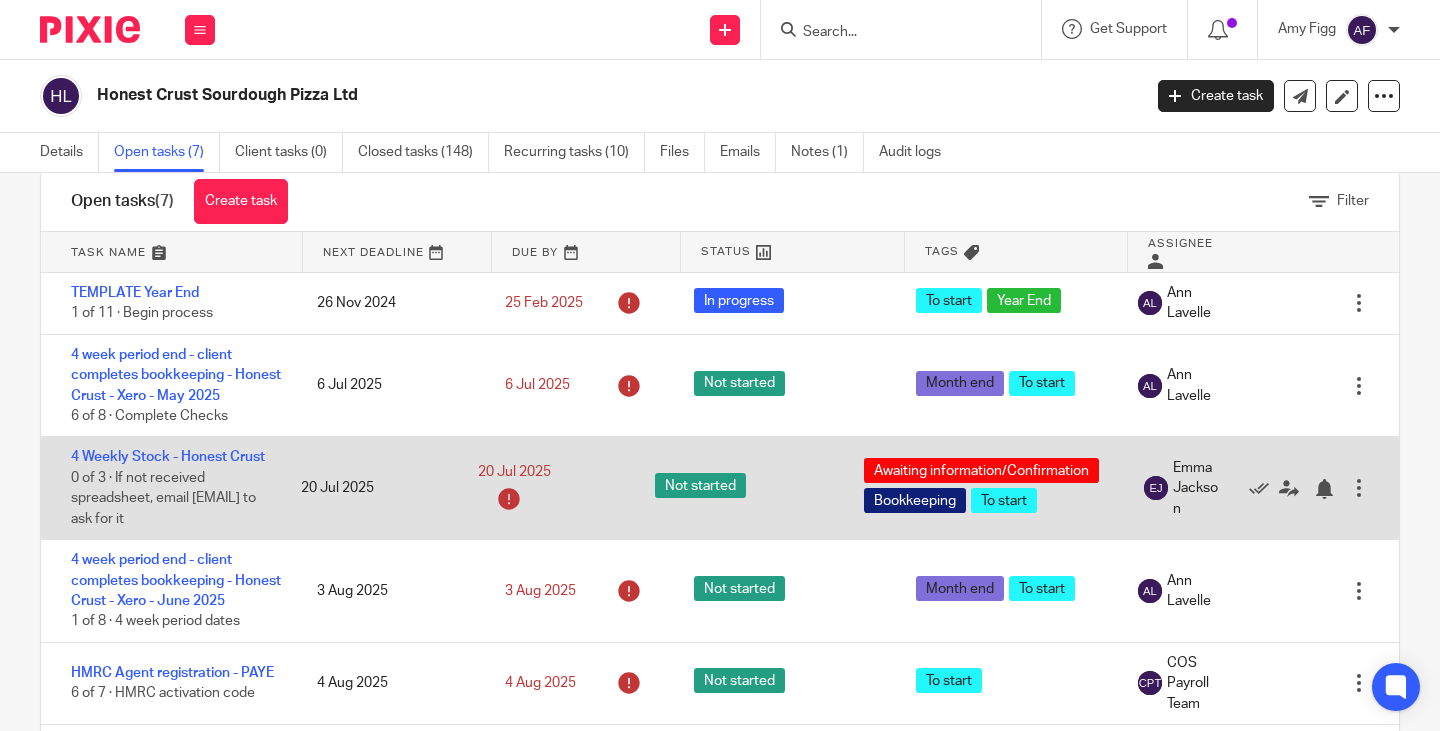 scroll, scrollTop: 0, scrollLeft: 0, axis: both 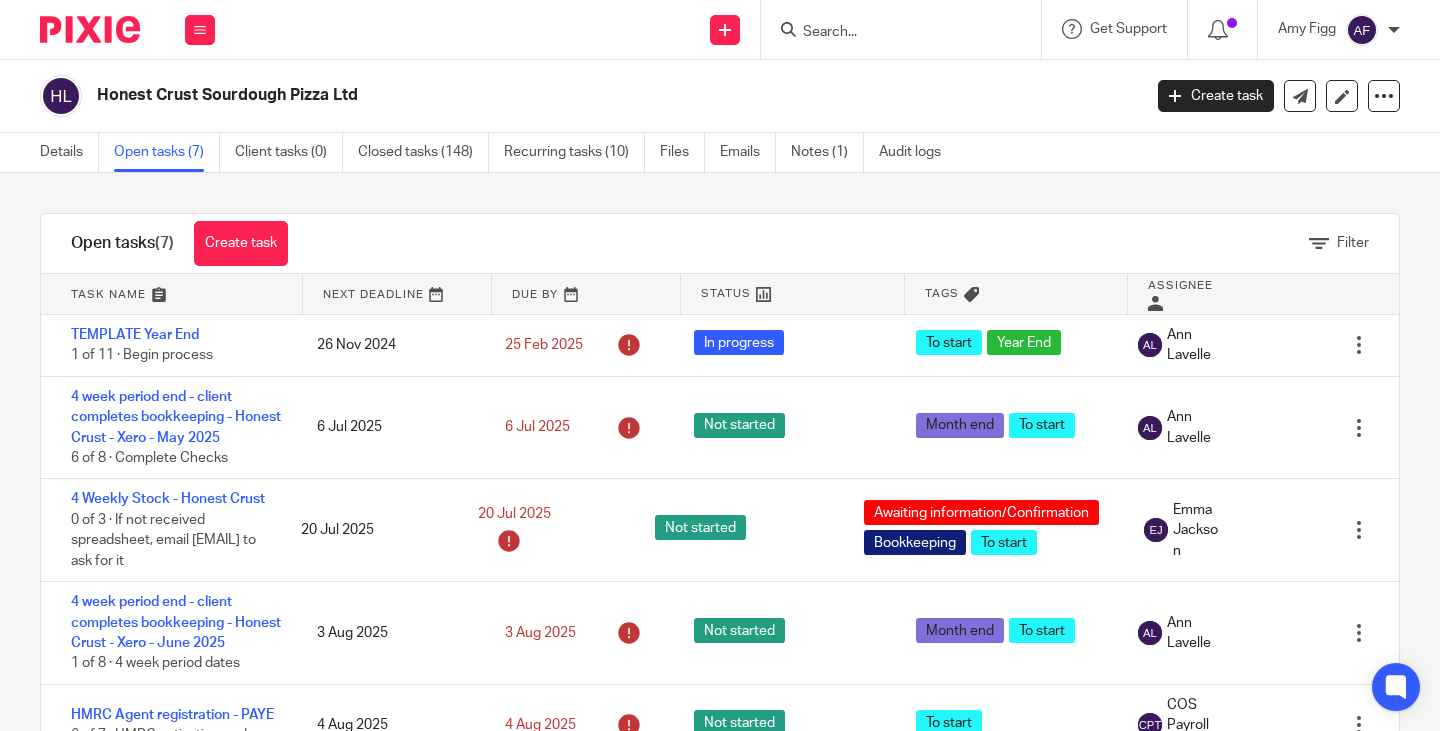 click on "Honest Crust Sourdough Pizza Ltd" at bounding box center (584, 96) 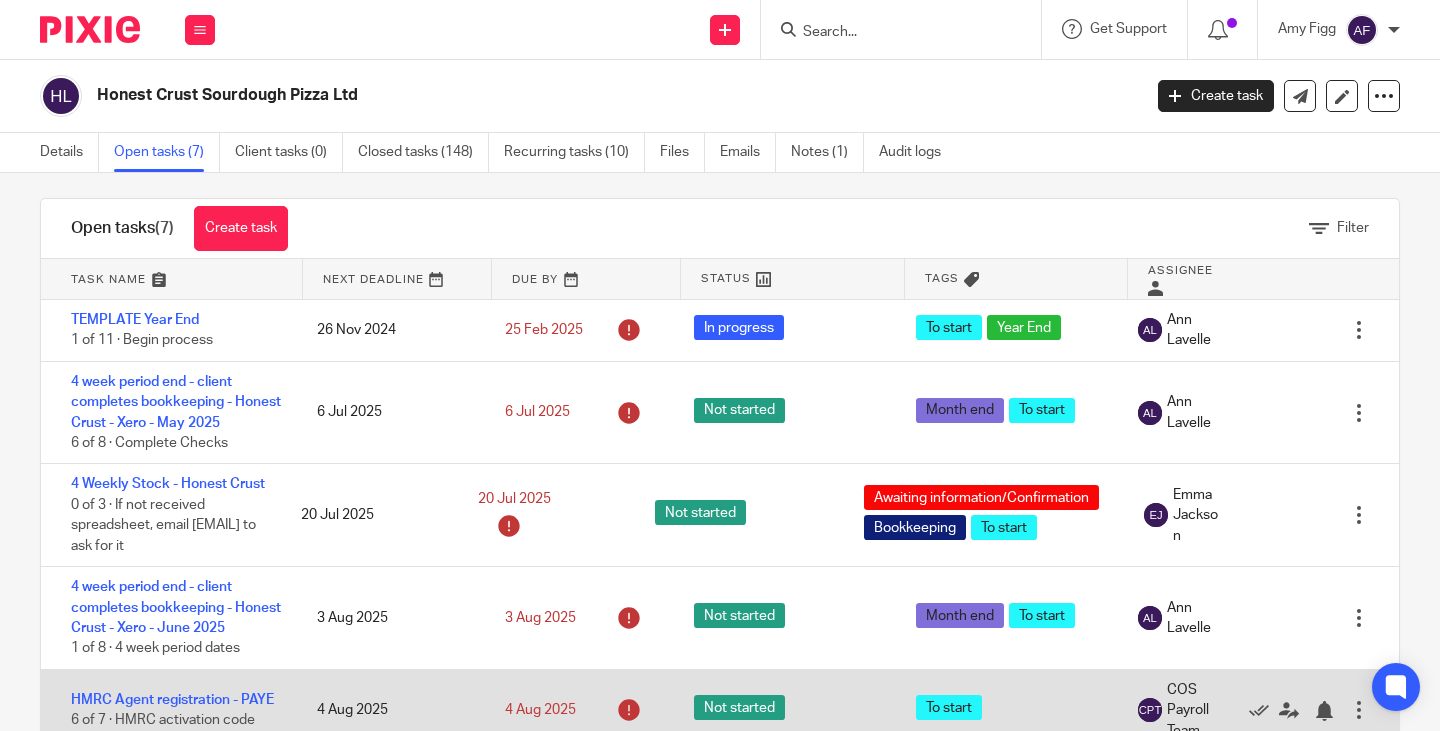 scroll, scrollTop: 0, scrollLeft: 0, axis: both 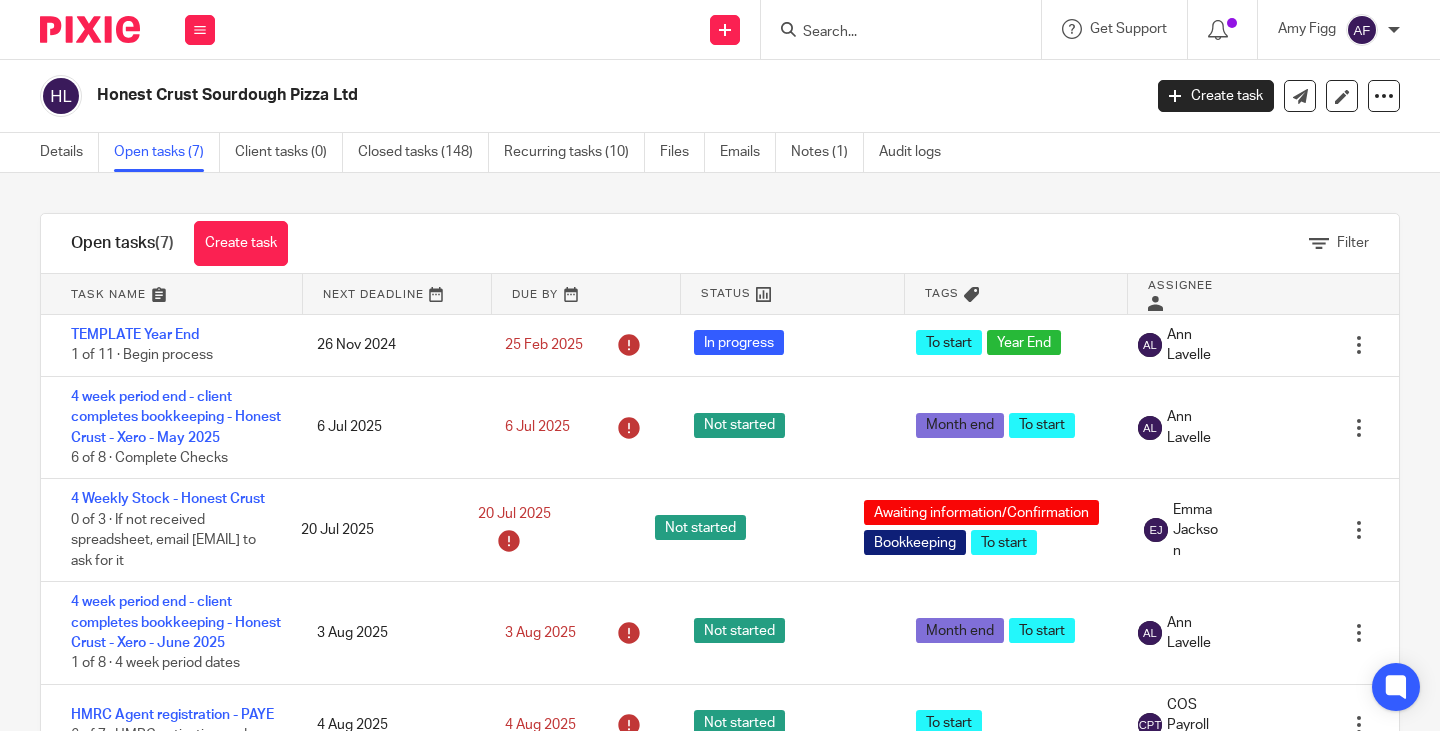 click on "Filter" at bounding box center [858, 243] 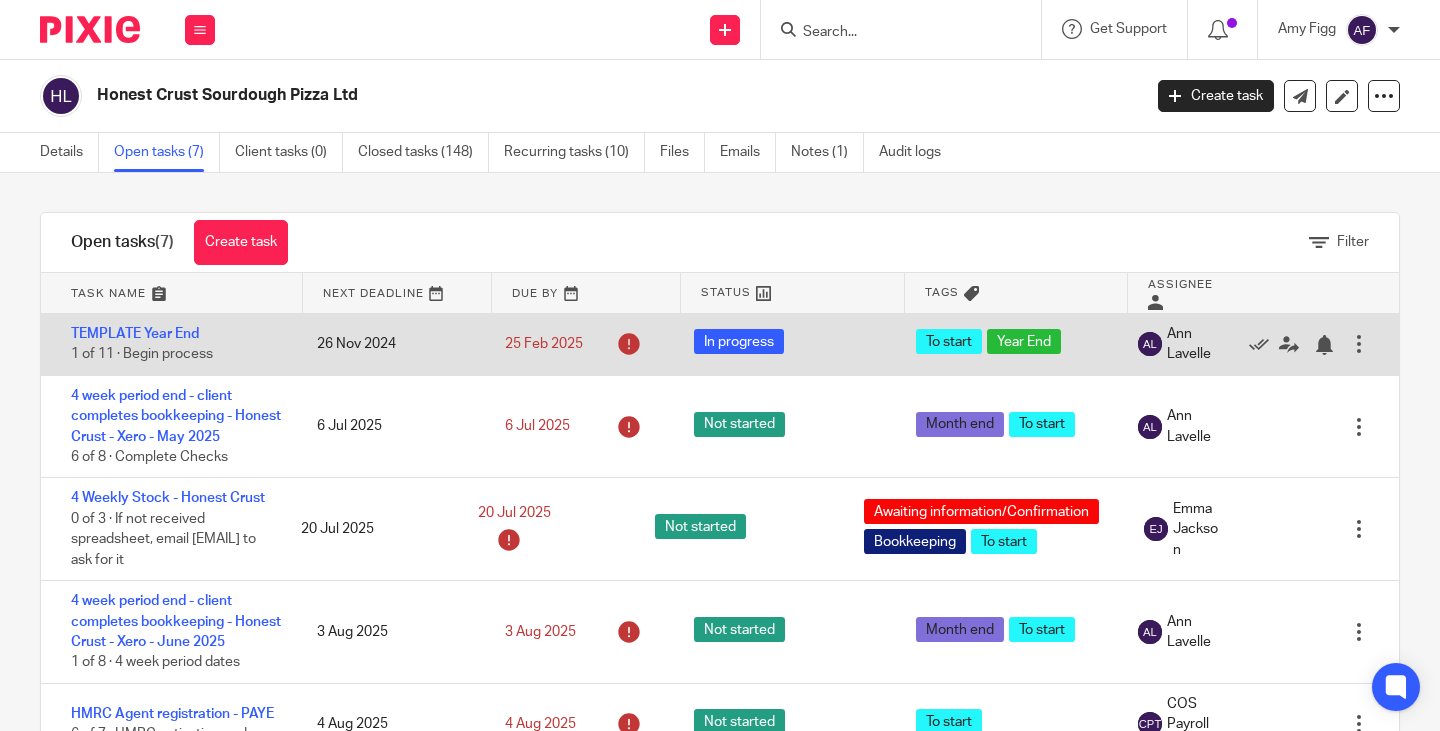 scroll, scrollTop: 0, scrollLeft: 0, axis: both 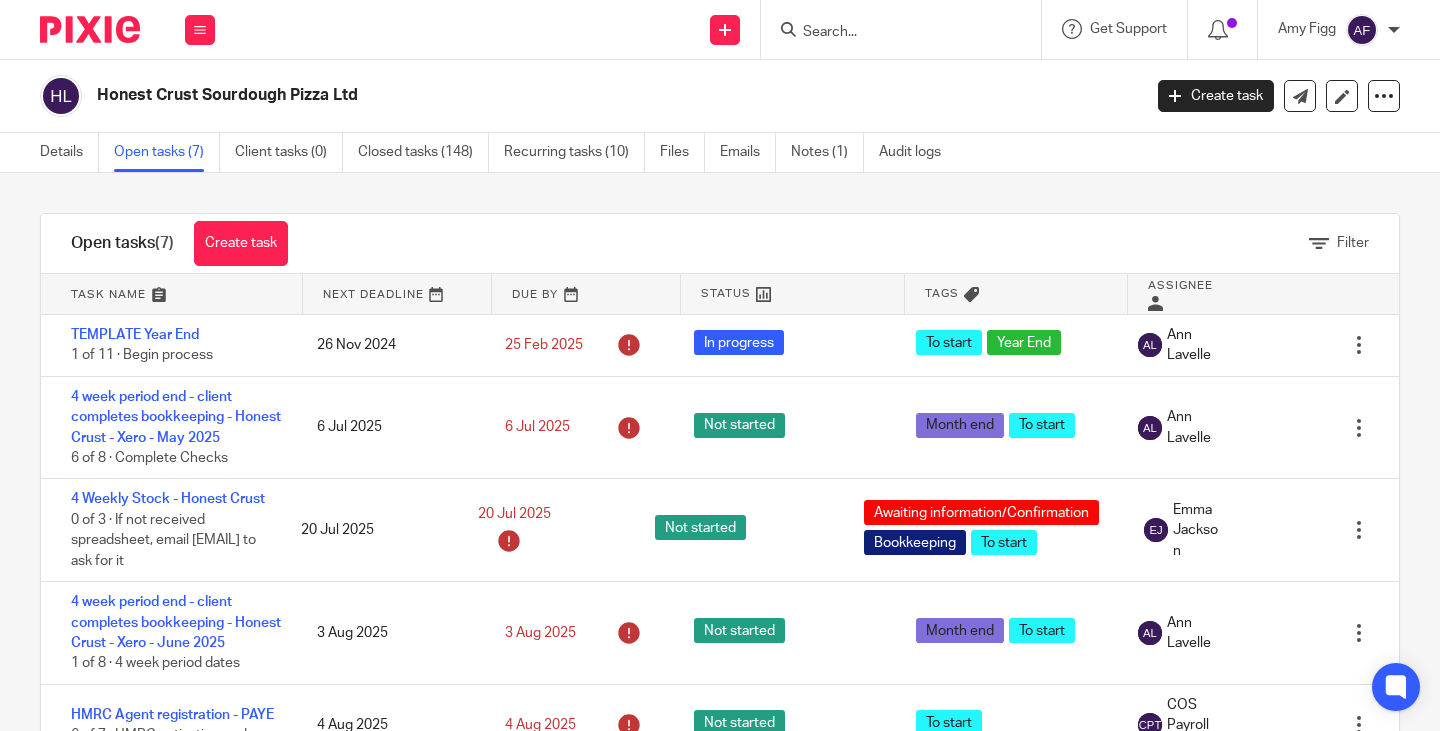 click on "Honest Crust Sourdough Pizza Ltd
Create task
Update from Companies House
Export data
Merge
Archive client
Delete client" at bounding box center (720, 96) 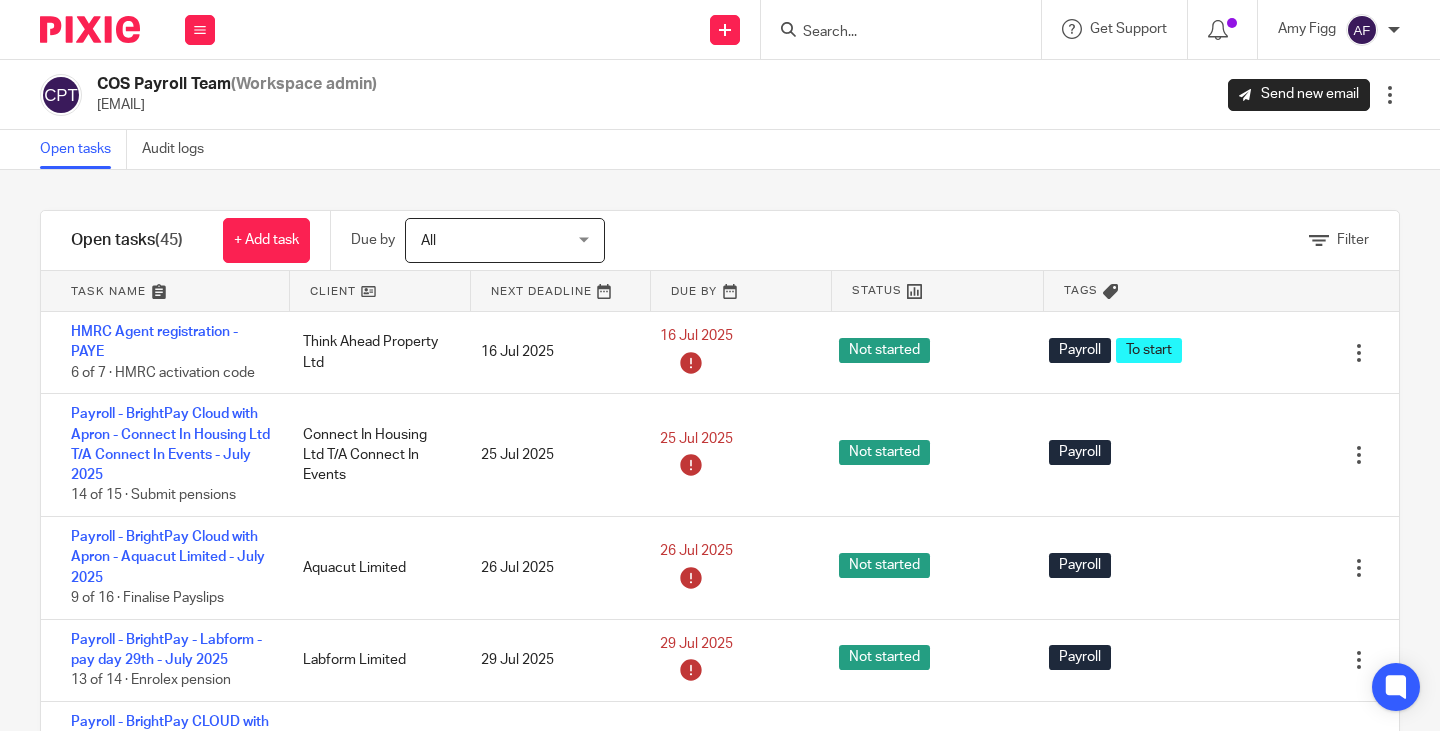 scroll, scrollTop: 0, scrollLeft: 0, axis: both 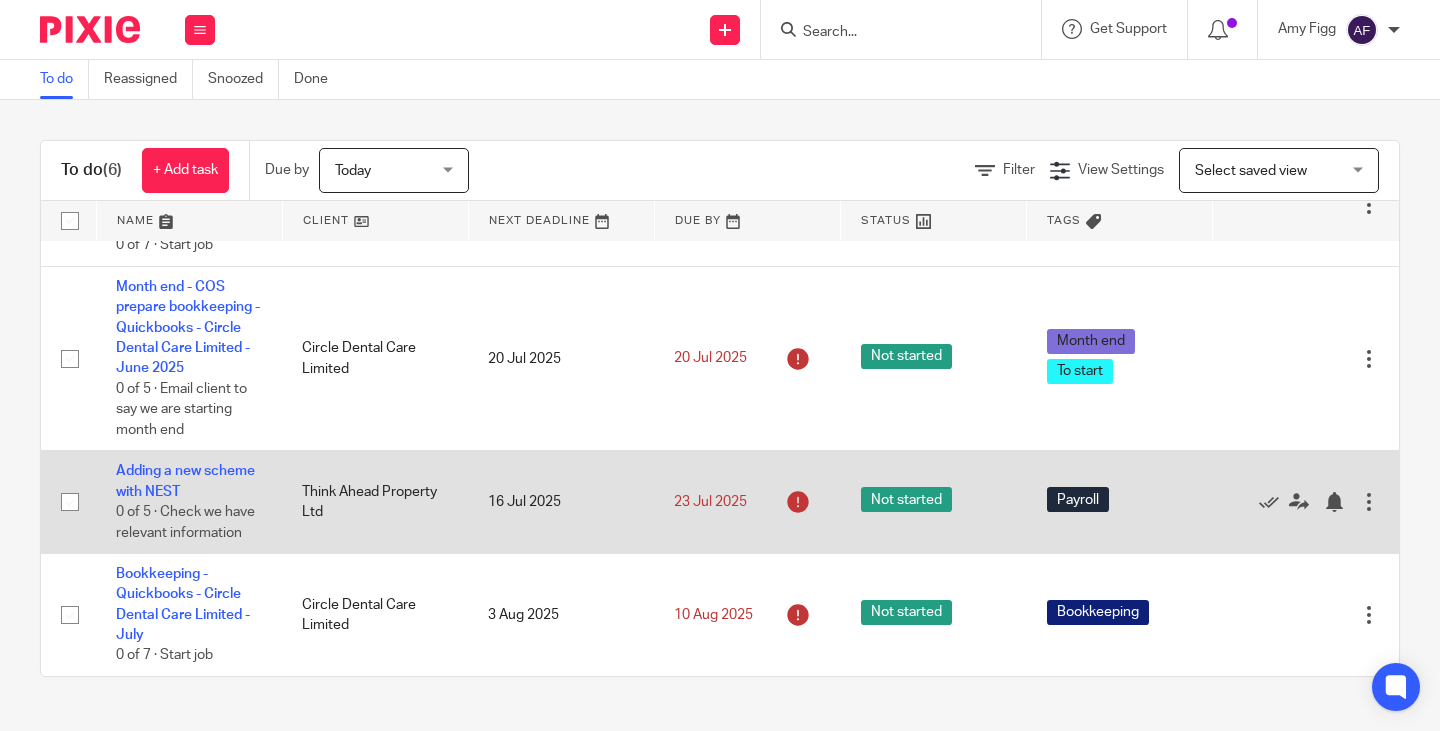 click on "Adding a new scheme with NEST
0
of
5 ·
Check we have relevant information" at bounding box center [189, 502] 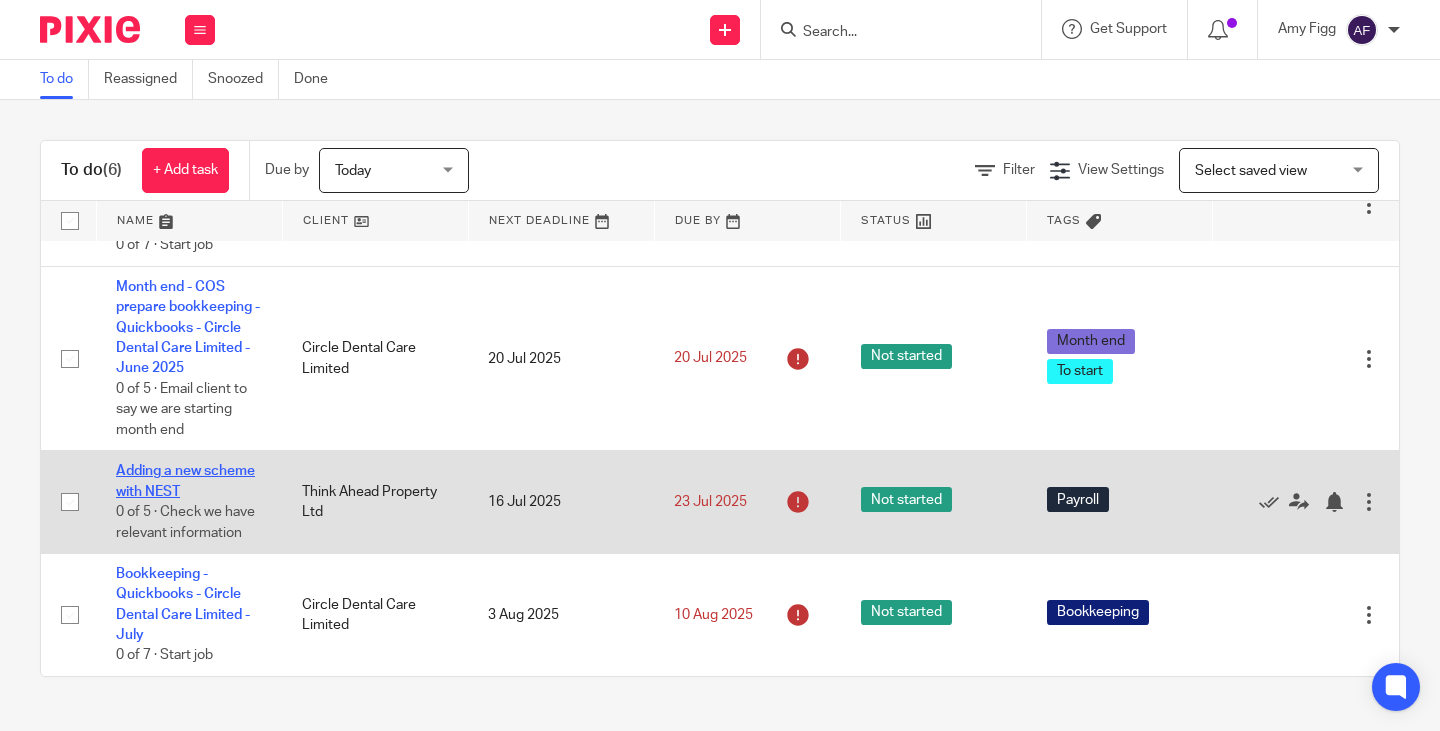 click on "Adding a new scheme with NEST" at bounding box center (185, 481) 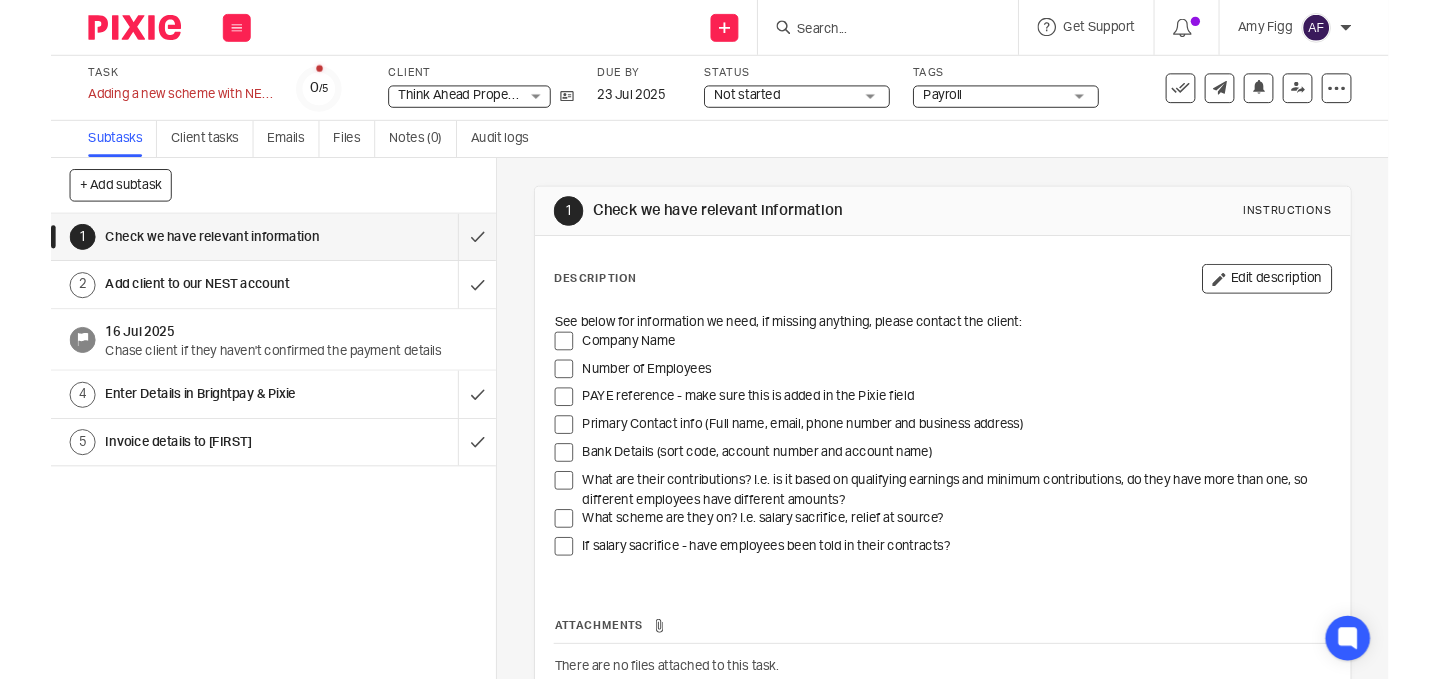 scroll, scrollTop: 0, scrollLeft: 0, axis: both 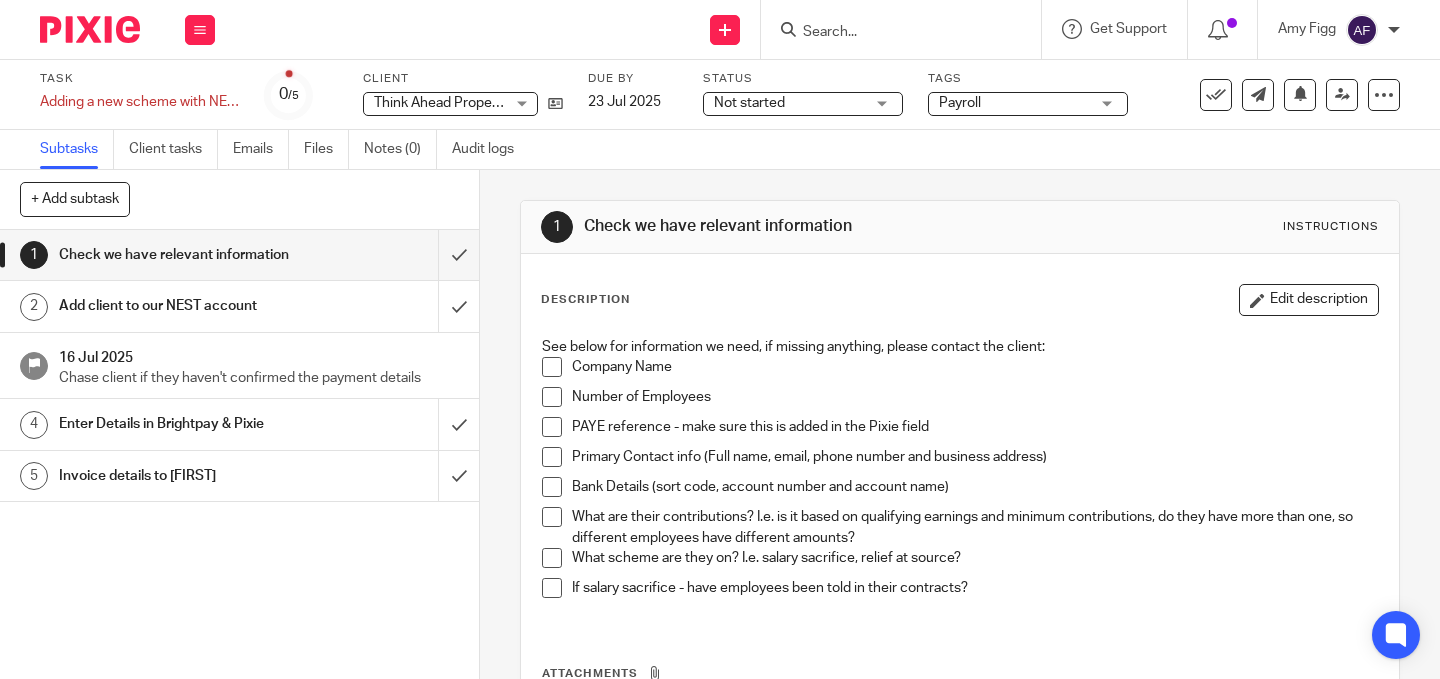 click on "Number of Employees" at bounding box center (975, 397) 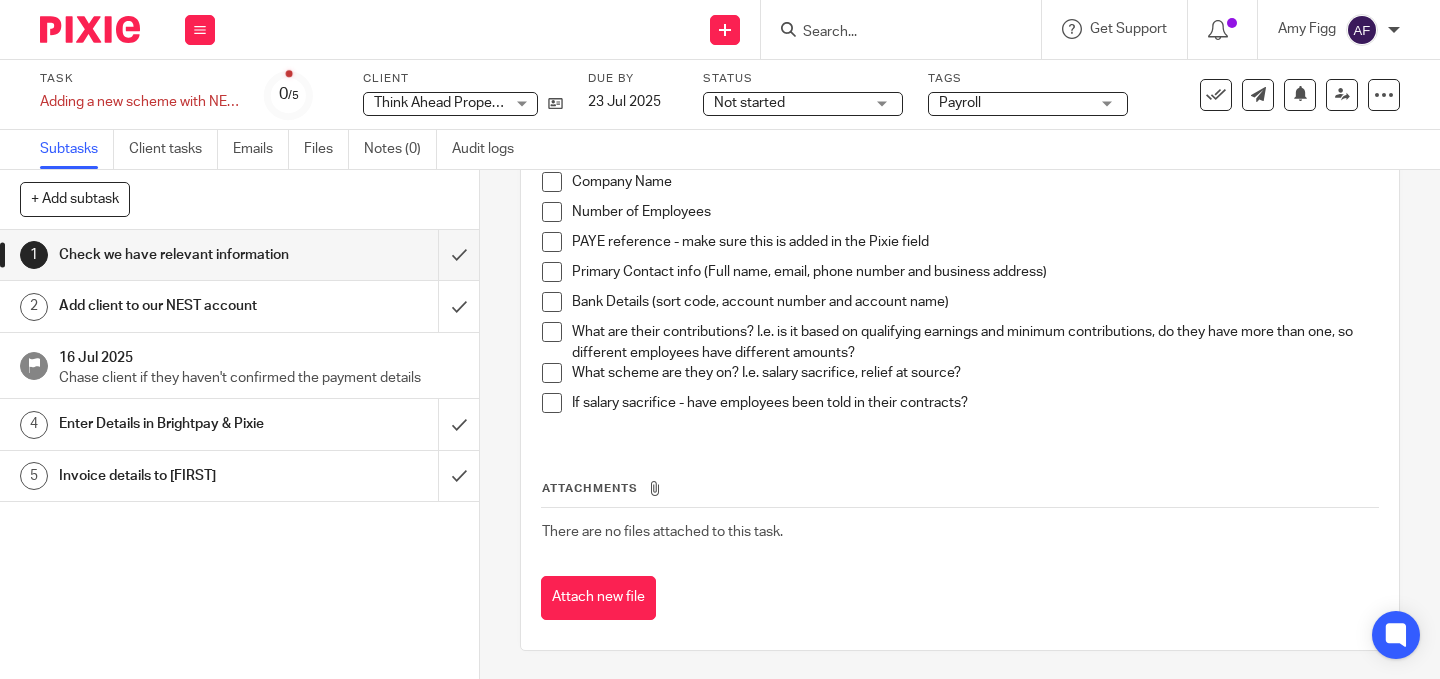 scroll, scrollTop: 86, scrollLeft: 0, axis: vertical 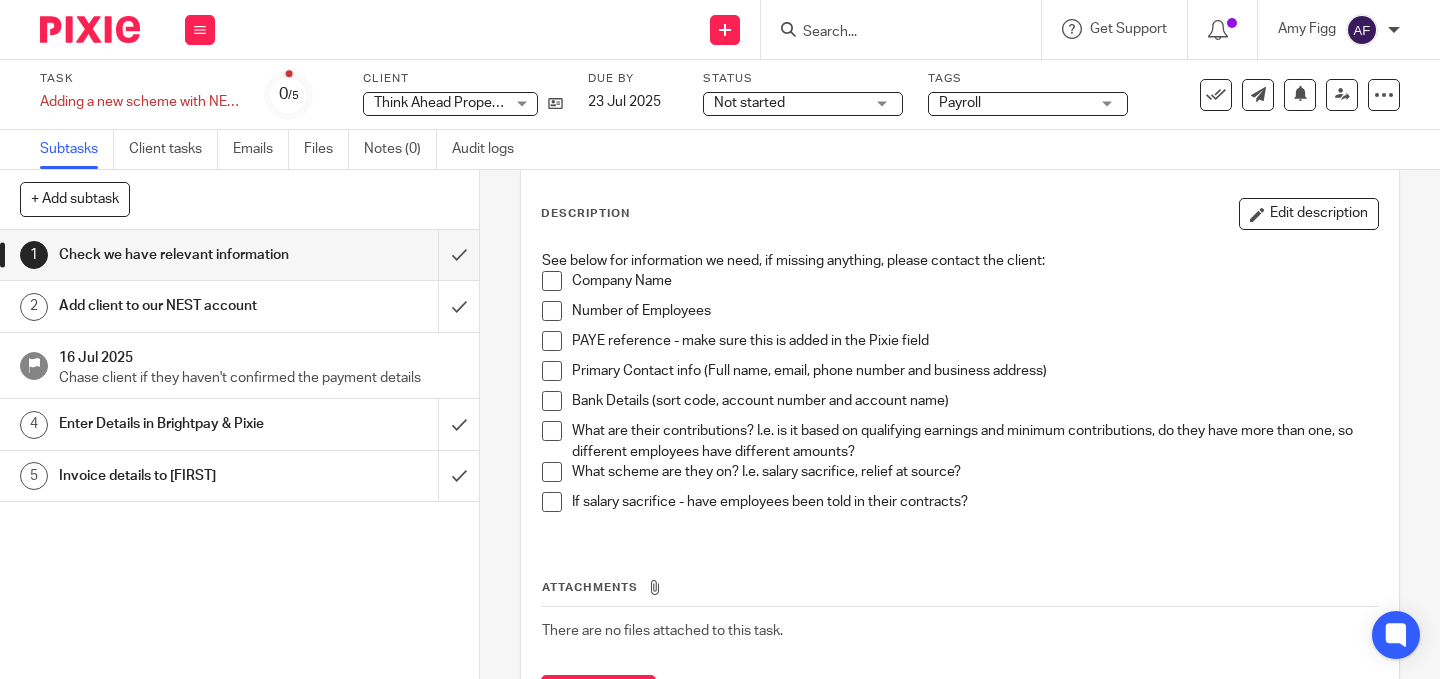 click on "What are their contributions? I.e. is it based on qualifying earnings and minimum contributions, do they have more than one, so different employees have different amounts?" at bounding box center (975, 441) 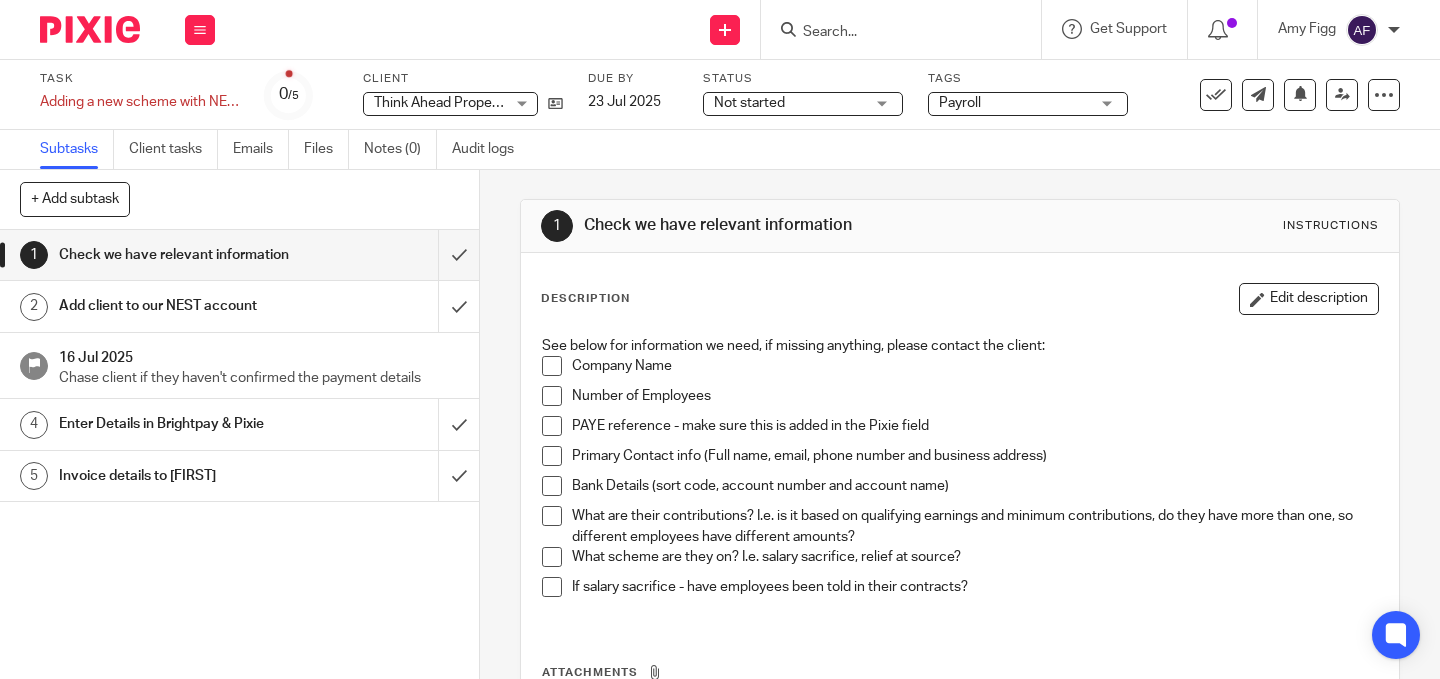 scroll, scrollTop: 0, scrollLeft: 0, axis: both 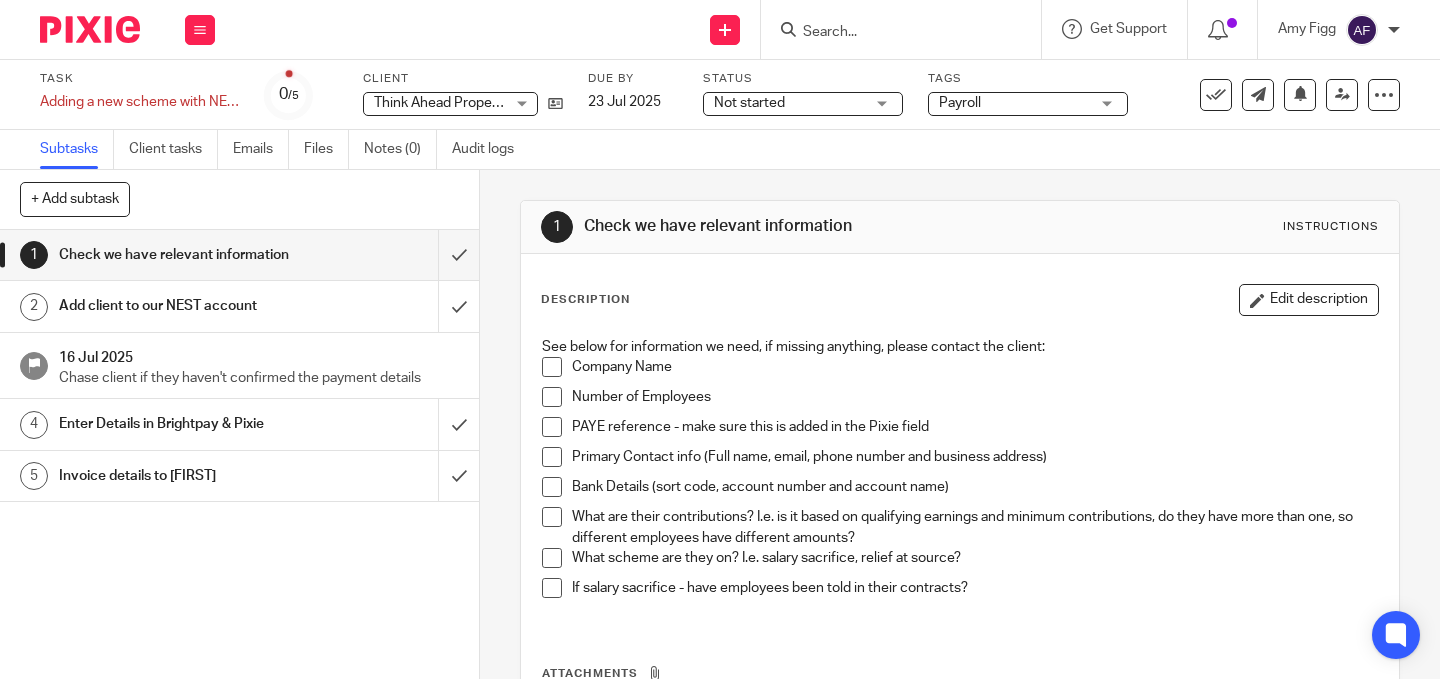 click on "Add client to our NEST account" at bounding box center (179, 306) 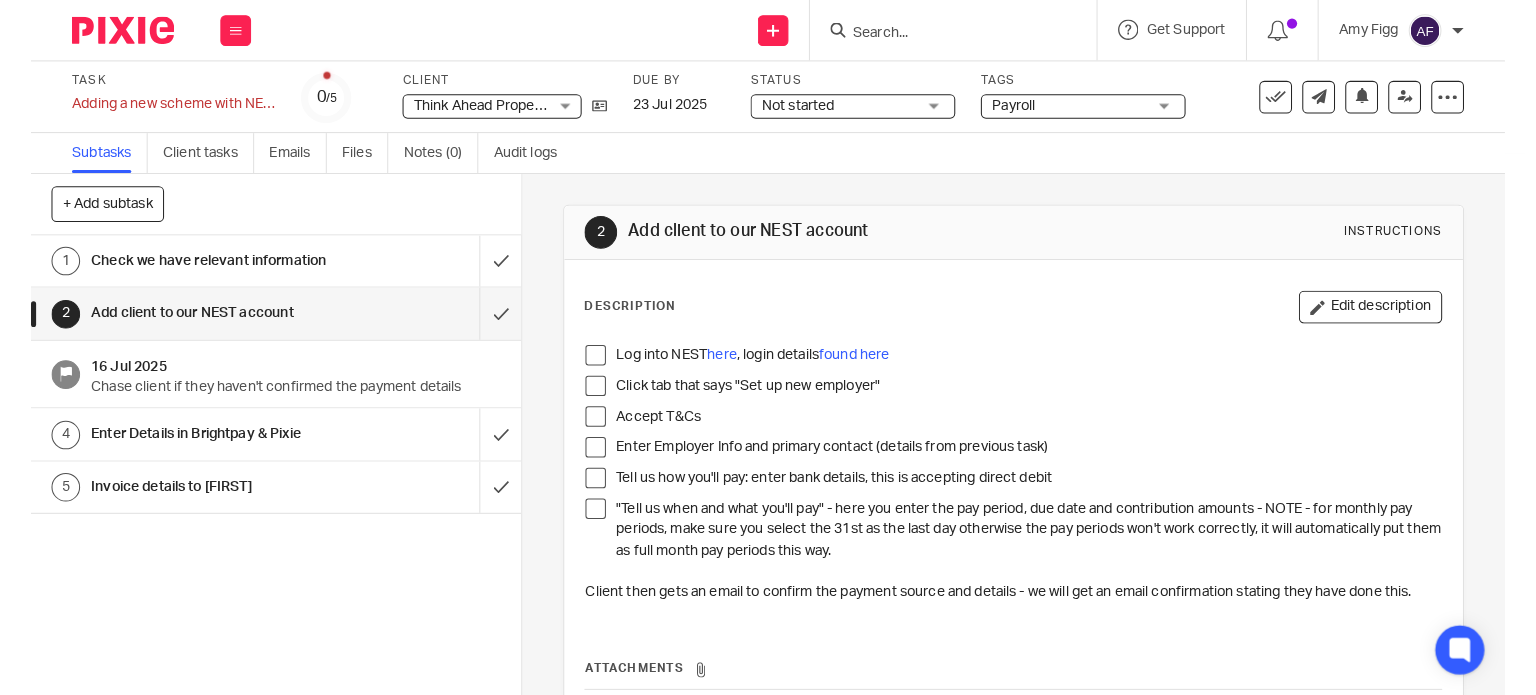 scroll, scrollTop: 0, scrollLeft: 0, axis: both 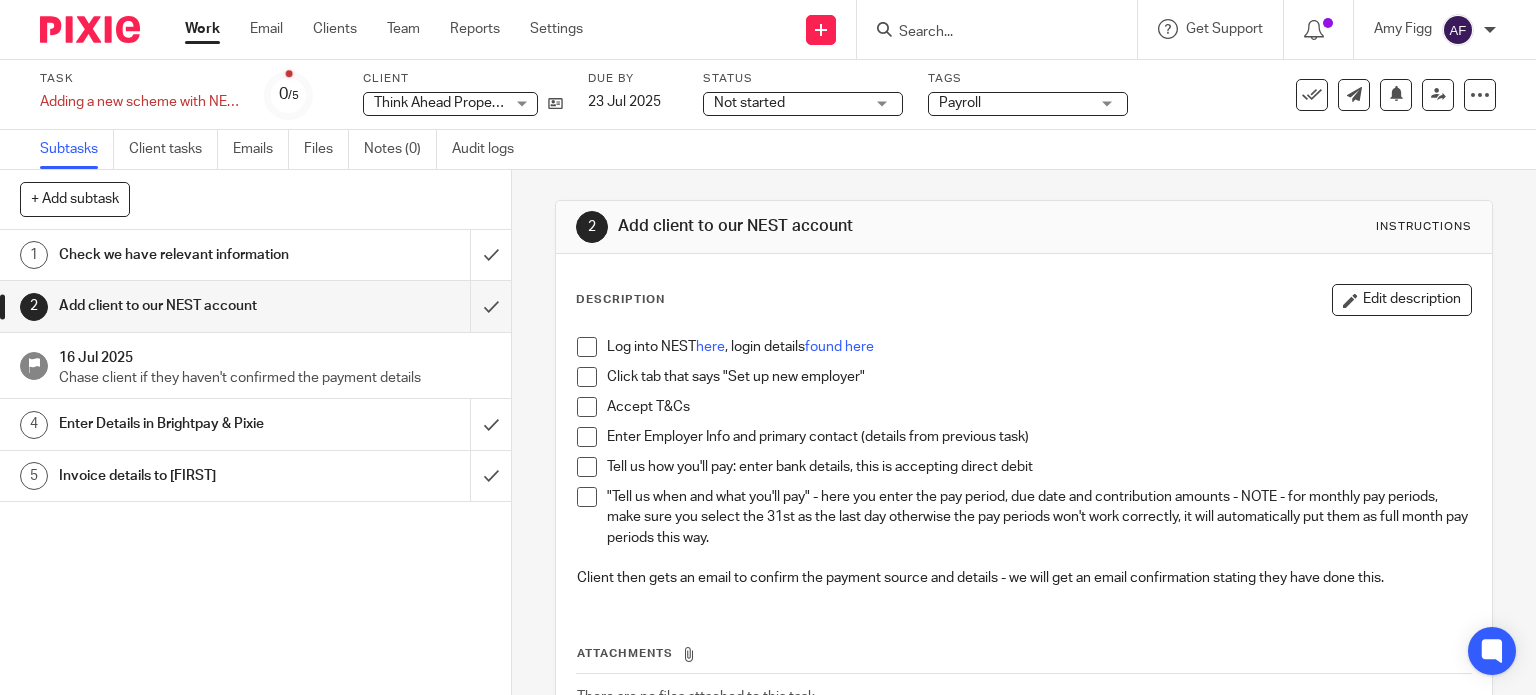 click at bounding box center (587, 347) 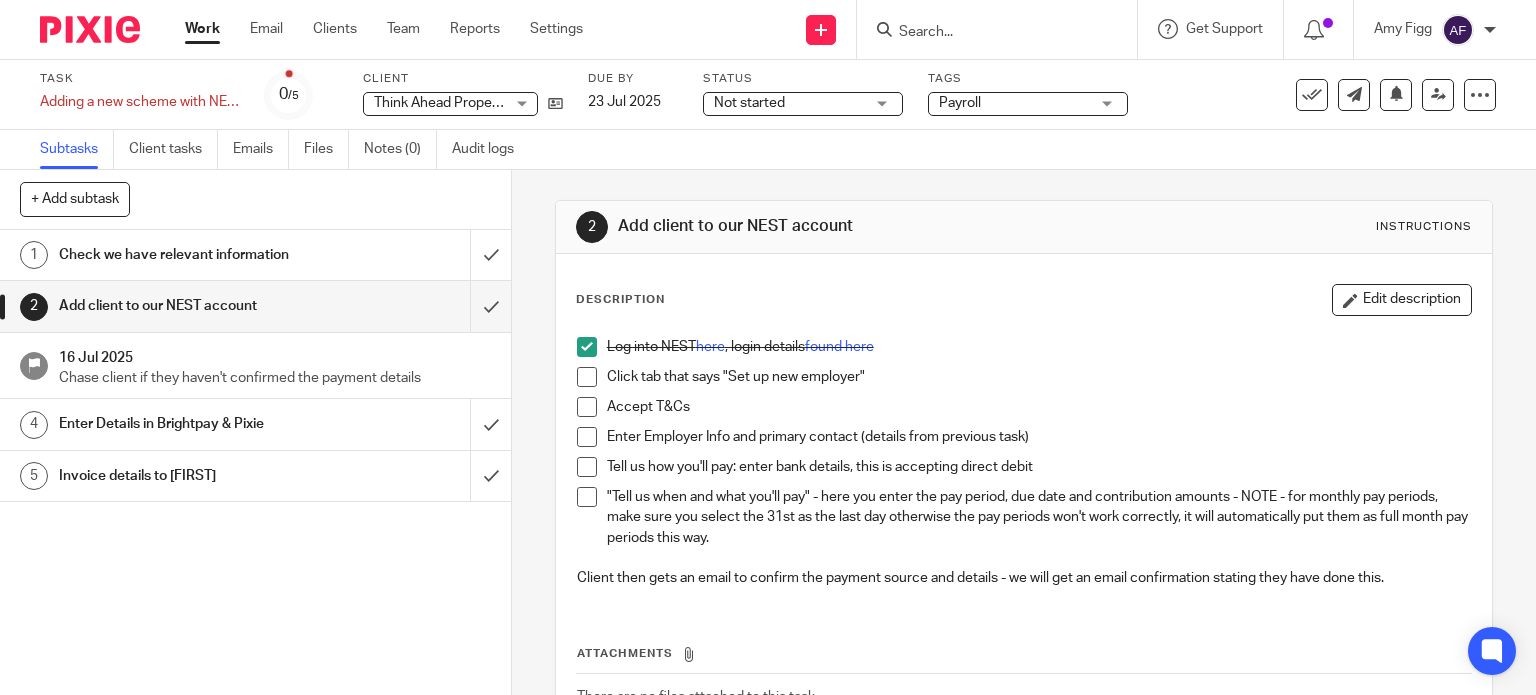 click at bounding box center (587, 377) 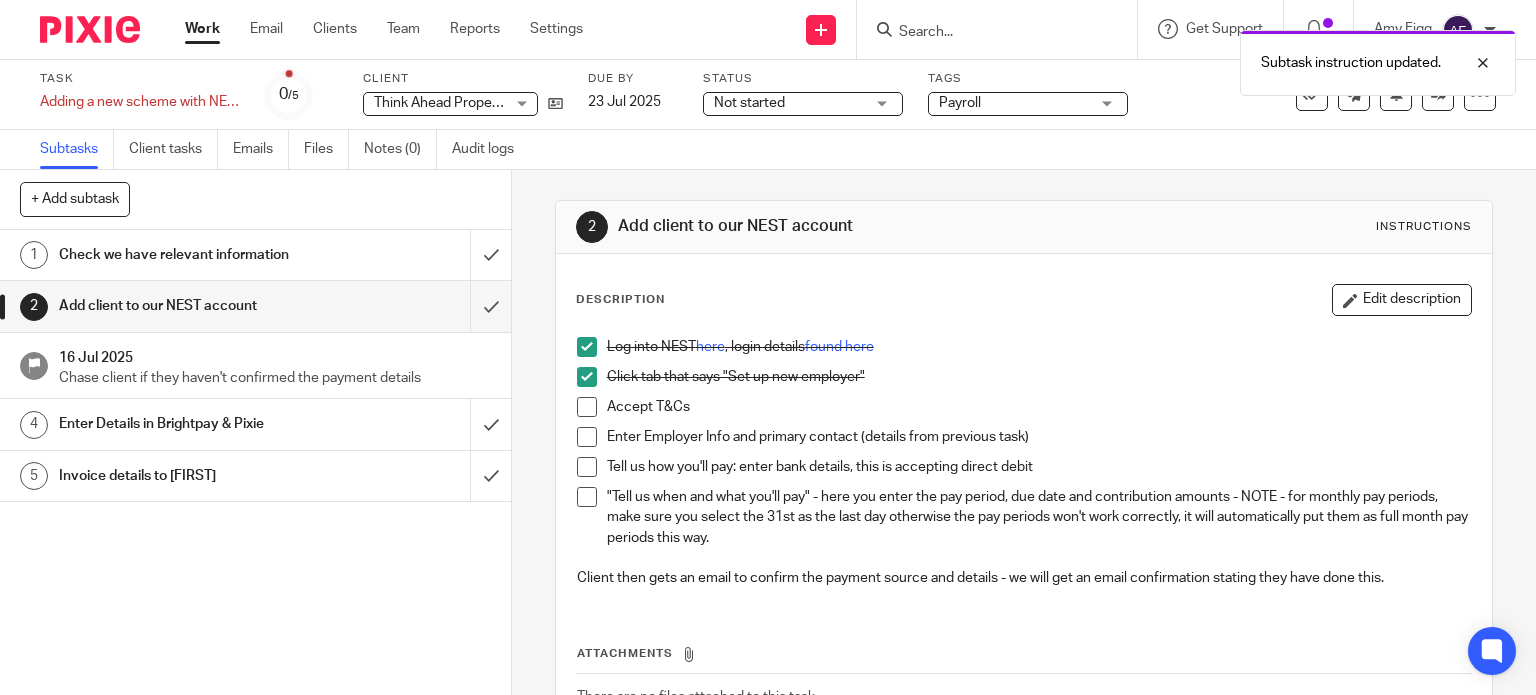 click at bounding box center [587, 407] 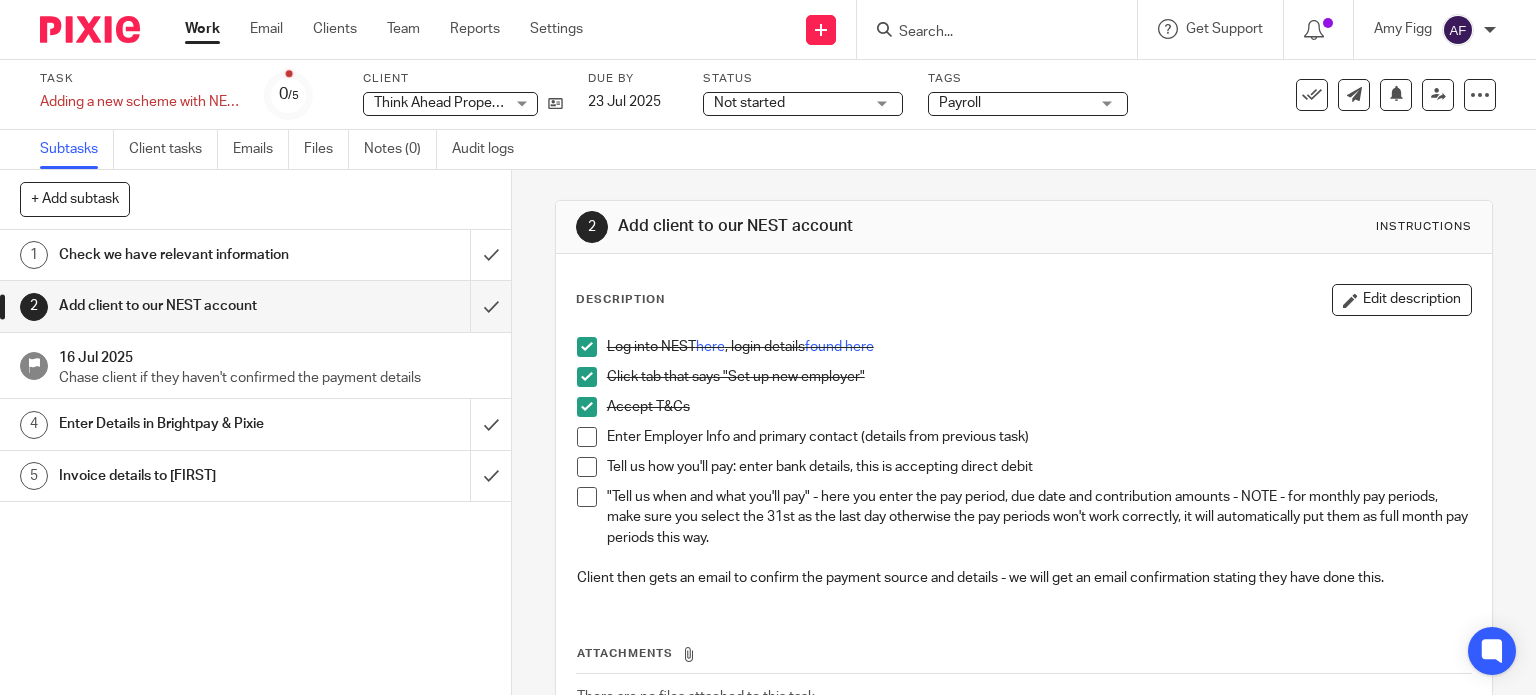 click on "Check we have relevant information" at bounding box center (189, 255) 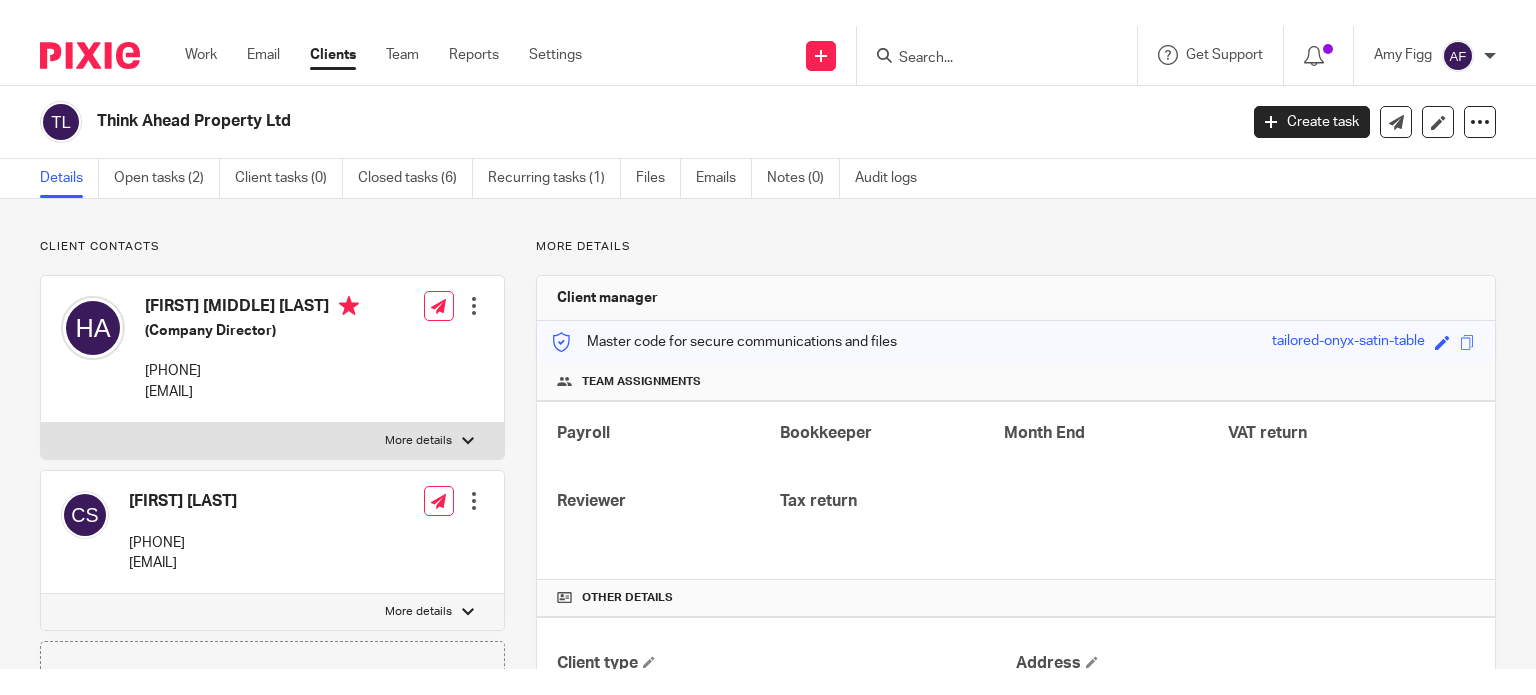 scroll, scrollTop: 0, scrollLeft: 0, axis: both 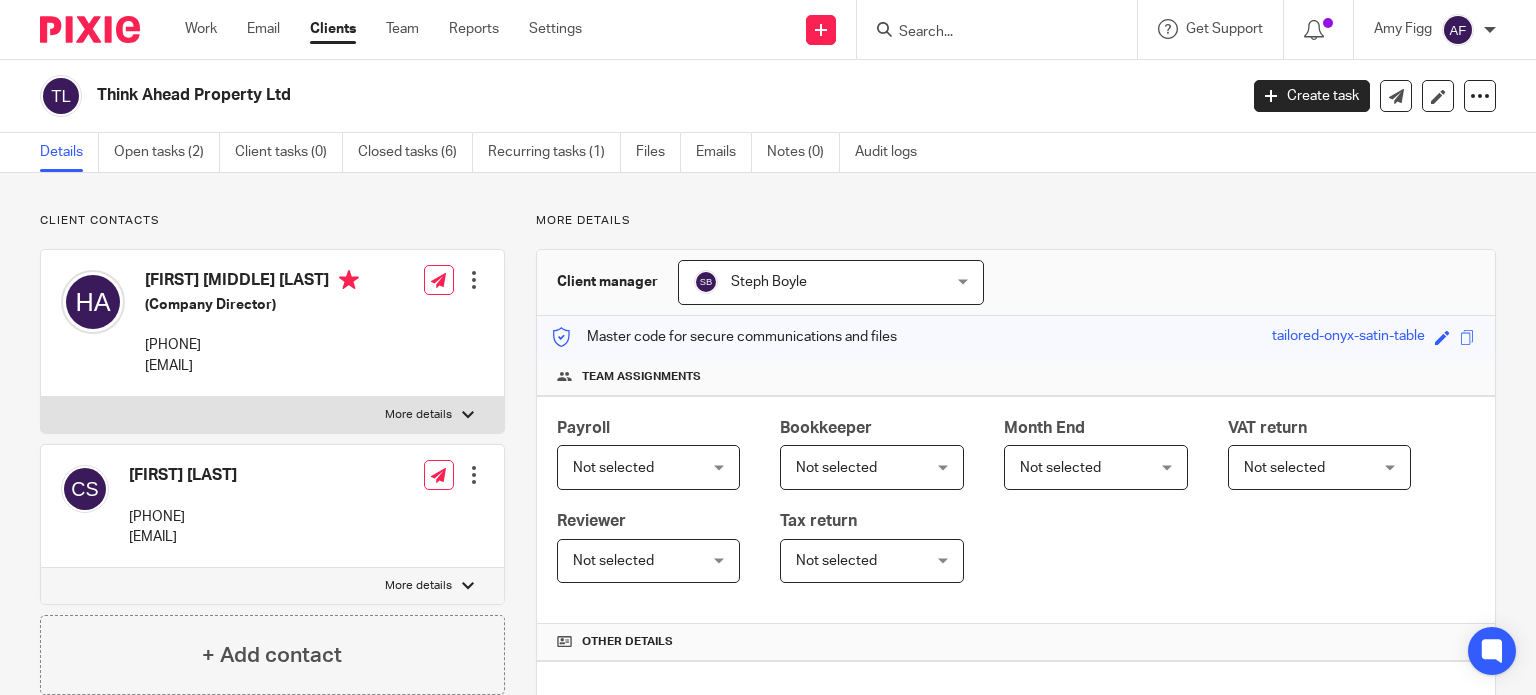 click on "Master code for secure communications and files
[PRODUCT_NAME]
Save
[PRODUCT_NAME]" at bounding box center [1016, 337] 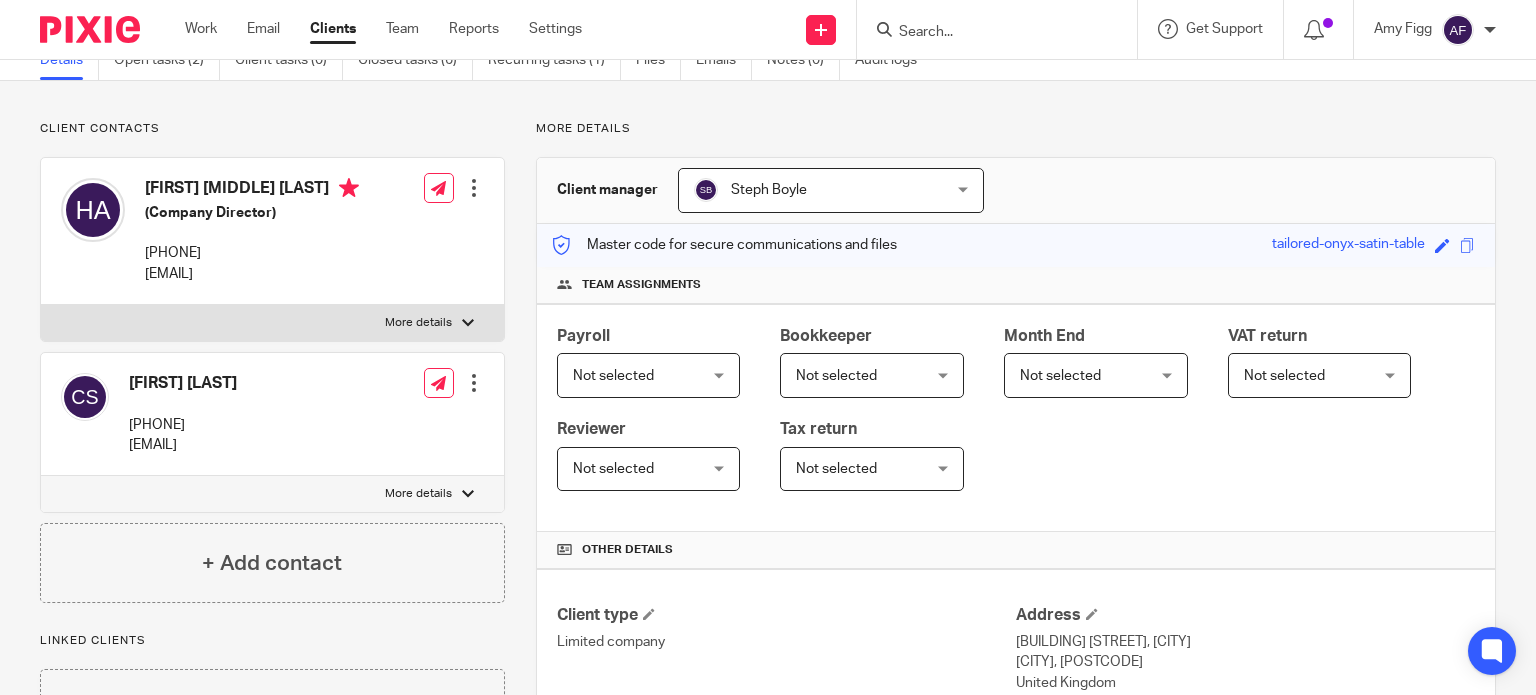 scroll, scrollTop: 300, scrollLeft: 0, axis: vertical 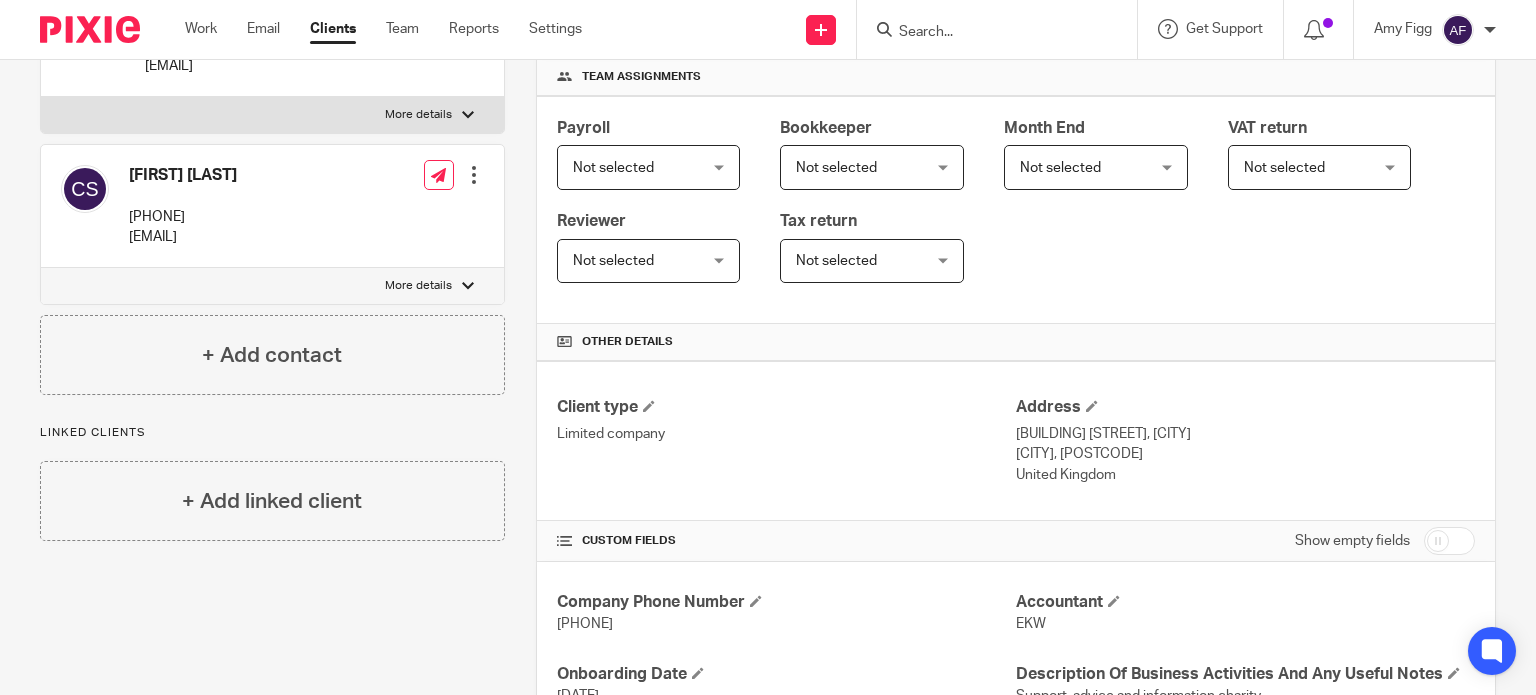 drag, startPoint x: 1101, startPoint y: 433, endPoint x: 984, endPoint y: 432, distance: 117.00427 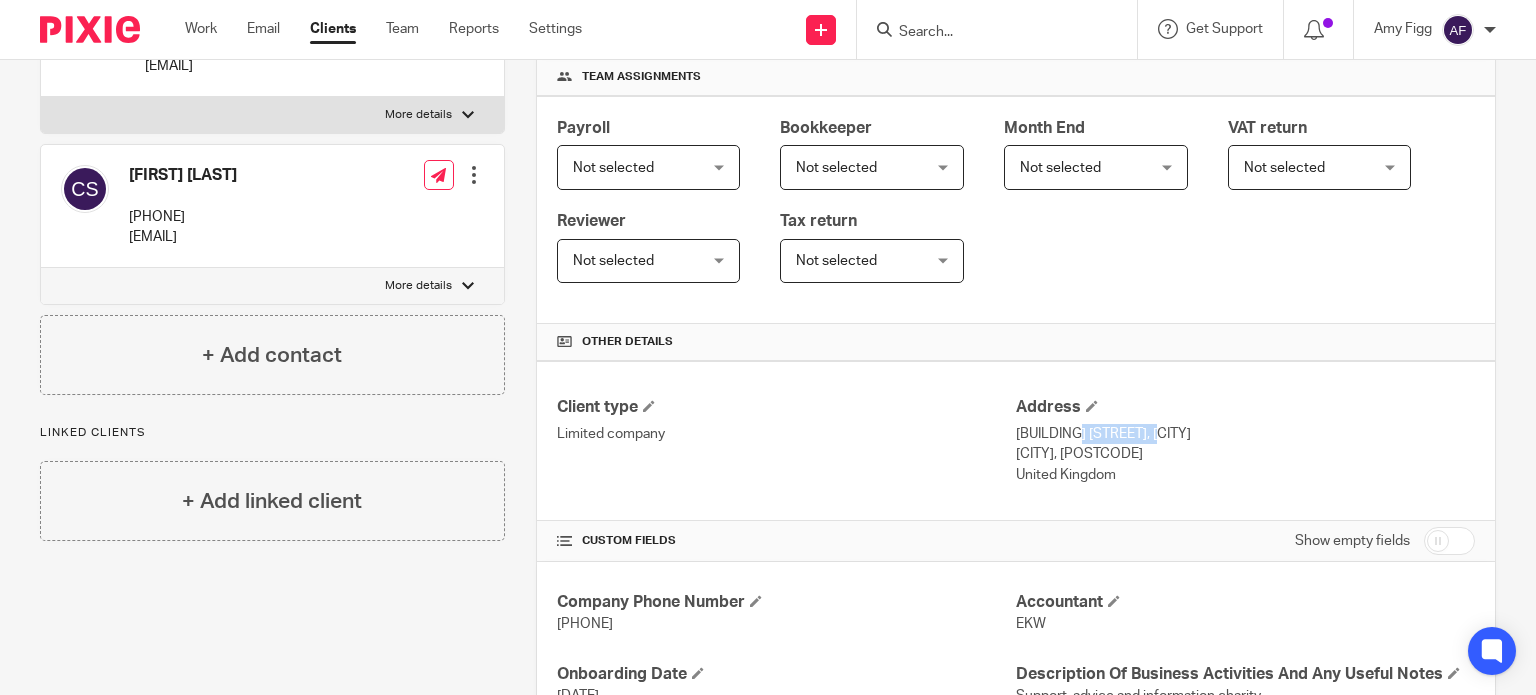 drag, startPoint x: 1008, startPoint y: 436, endPoint x: 1100, endPoint y: 438, distance: 92.021736 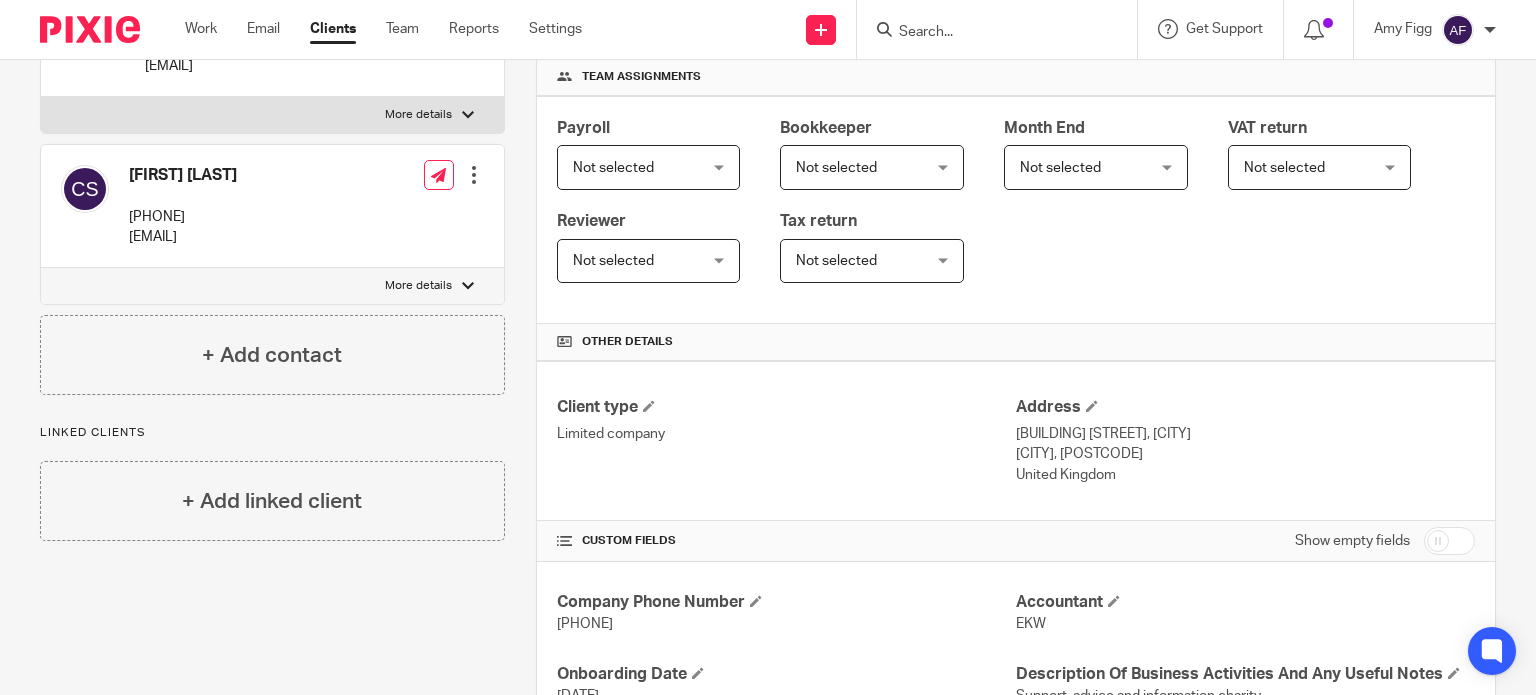 click on "Client type
Limited company" at bounding box center [786, 441] 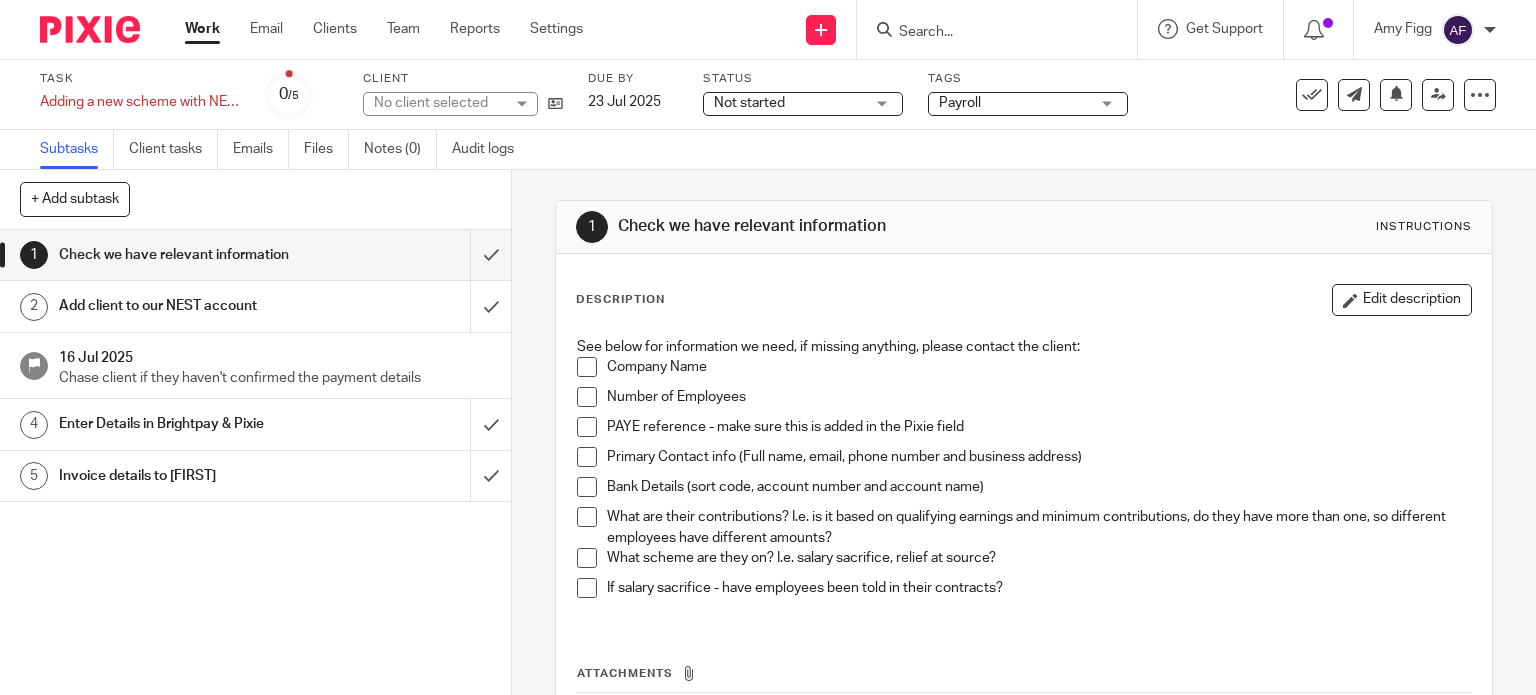 scroll, scrollTop: 0, scrollLeft: 0, axis: both 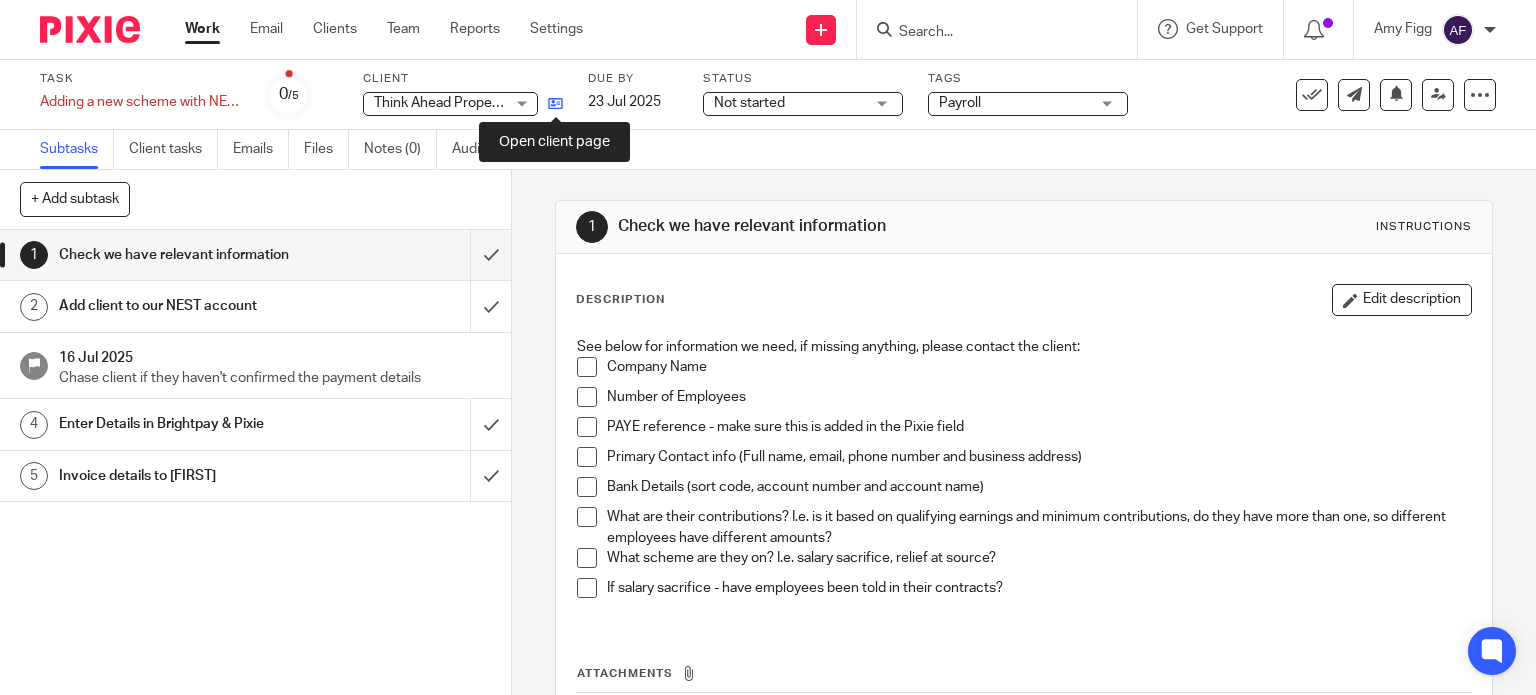 click at bounding box center [555, 103] 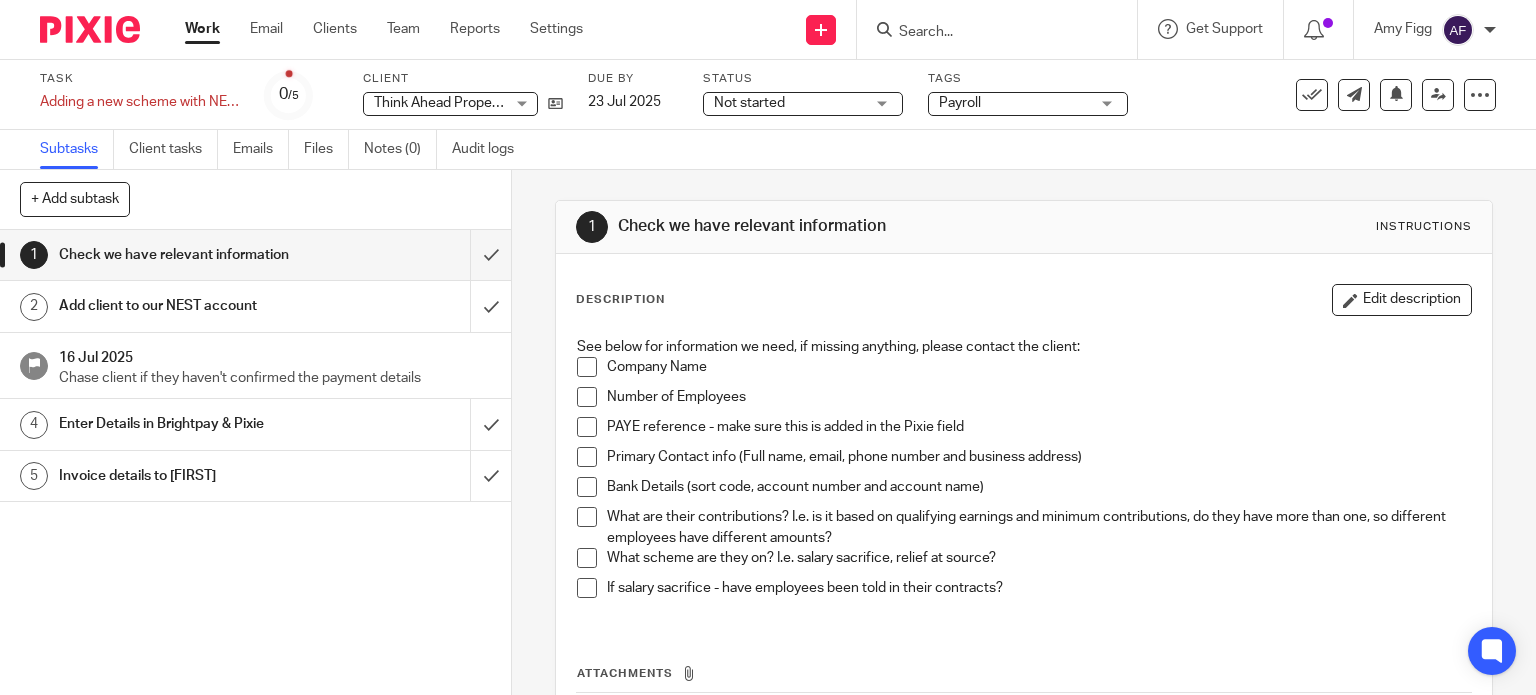 click on "Add client to our NEST account" at bounding box center (189, 306) 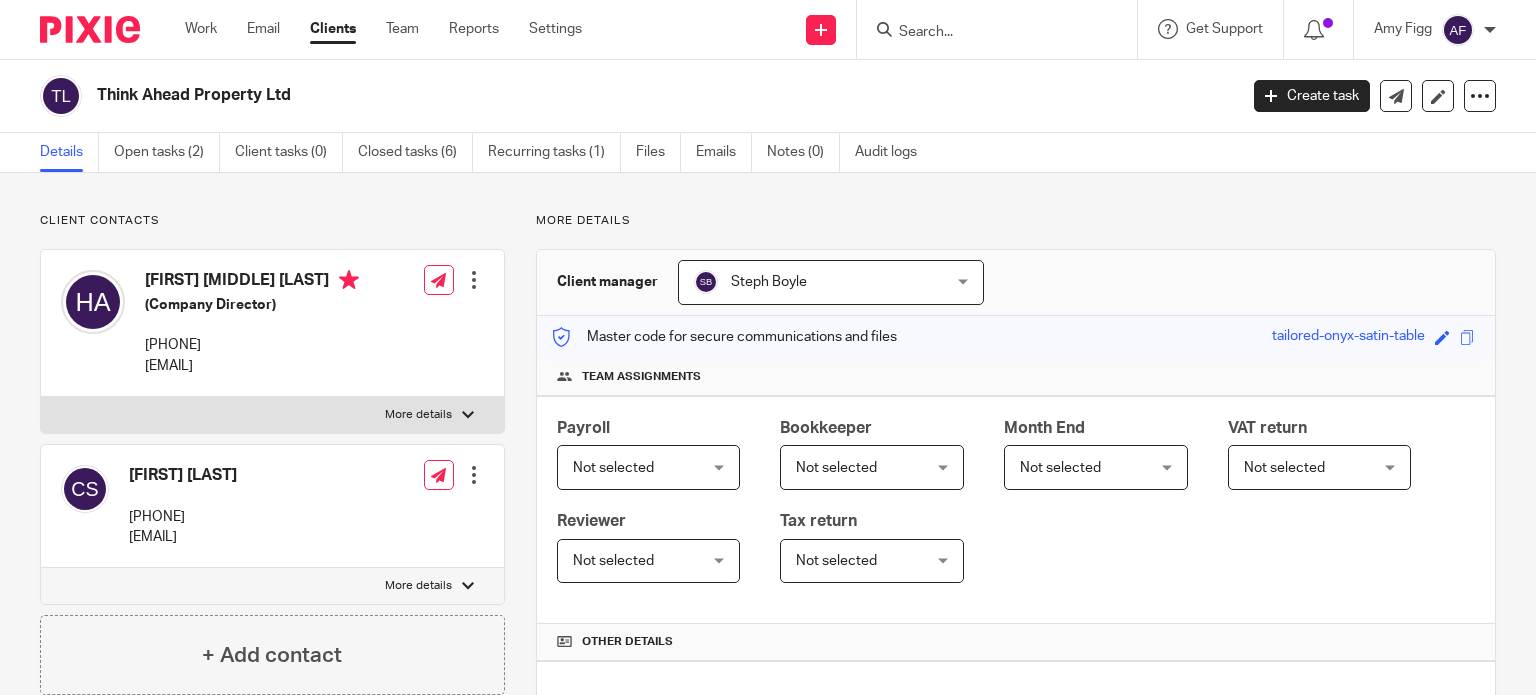 scroll, scrollTop: 0, scrollLeft: 0, axis: both 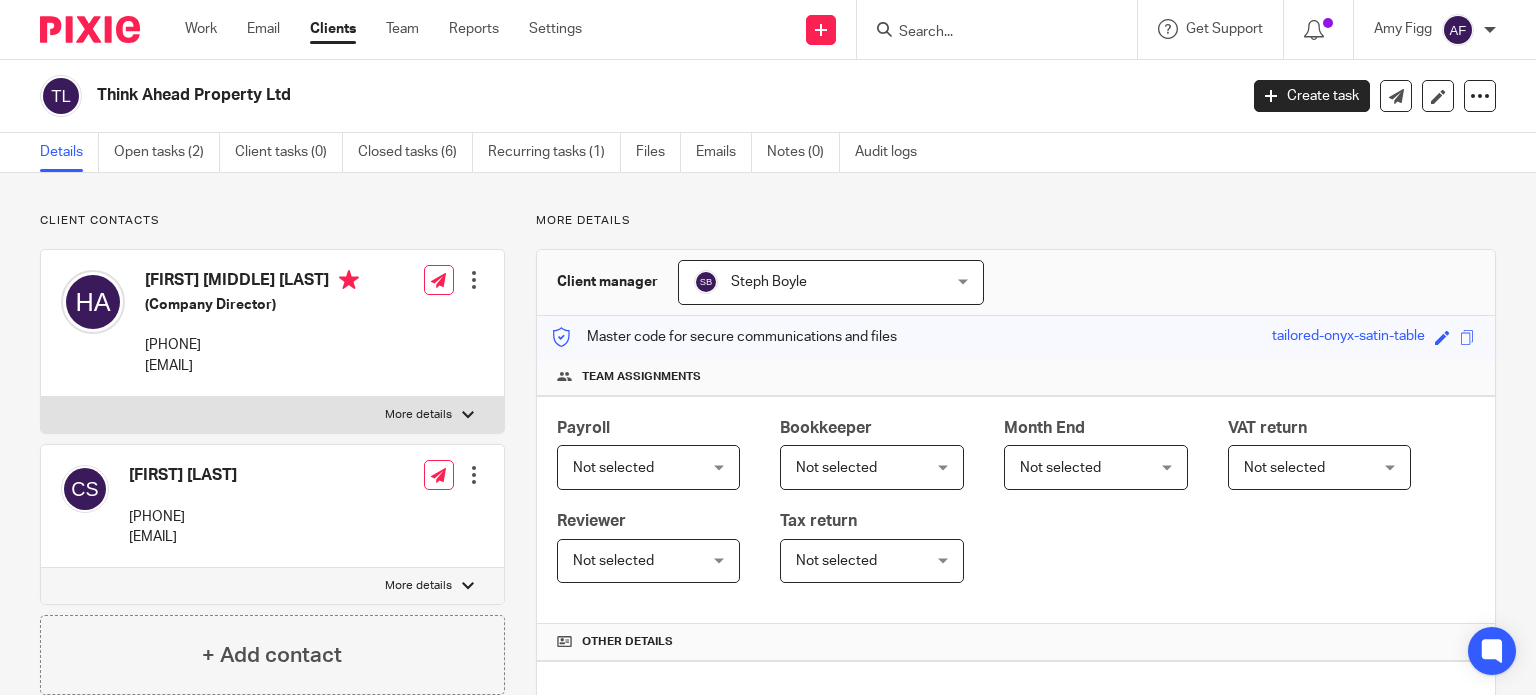 drag, startPoint x: 309, startPoint y: 99, endPoint x: 99, endPoint y: 92, distance: 210.11664 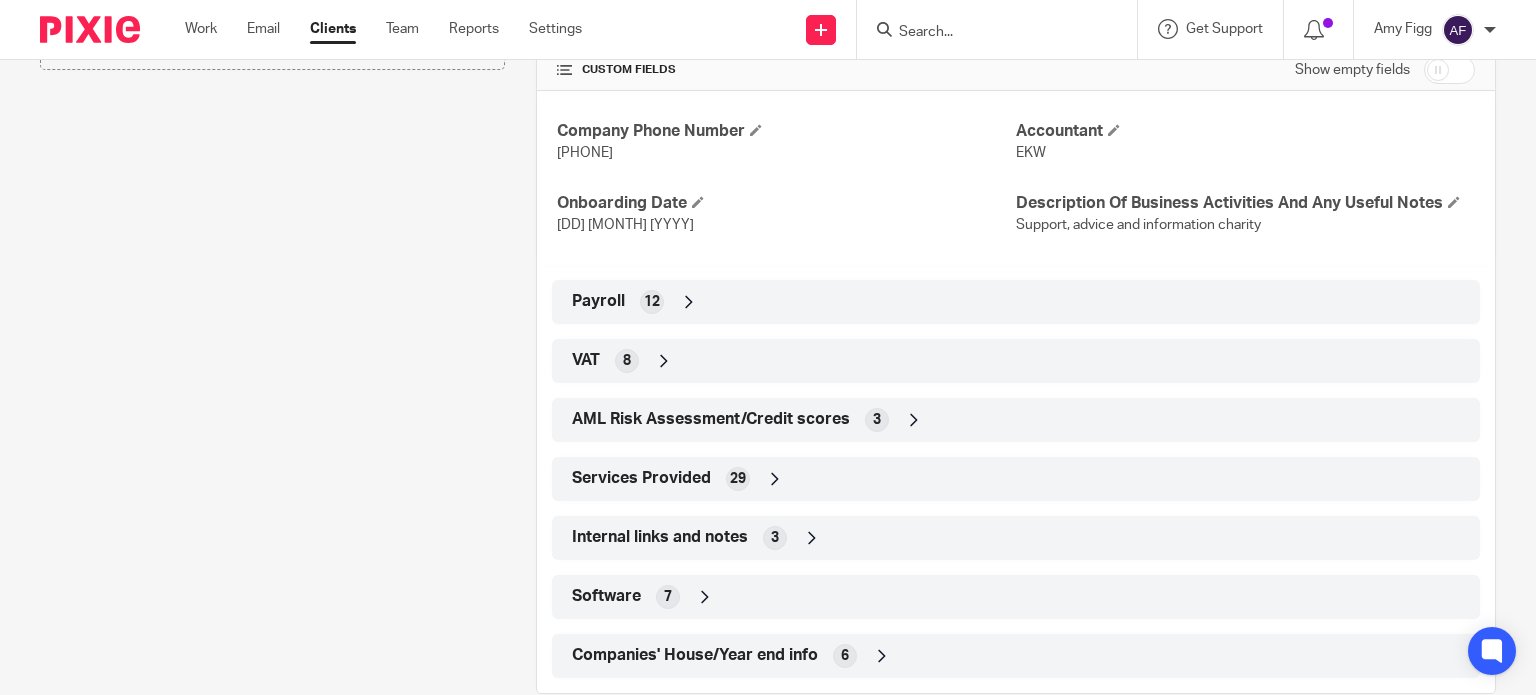 scroll, scrollTop: 808, scrollLeft: 0, axis: vertical 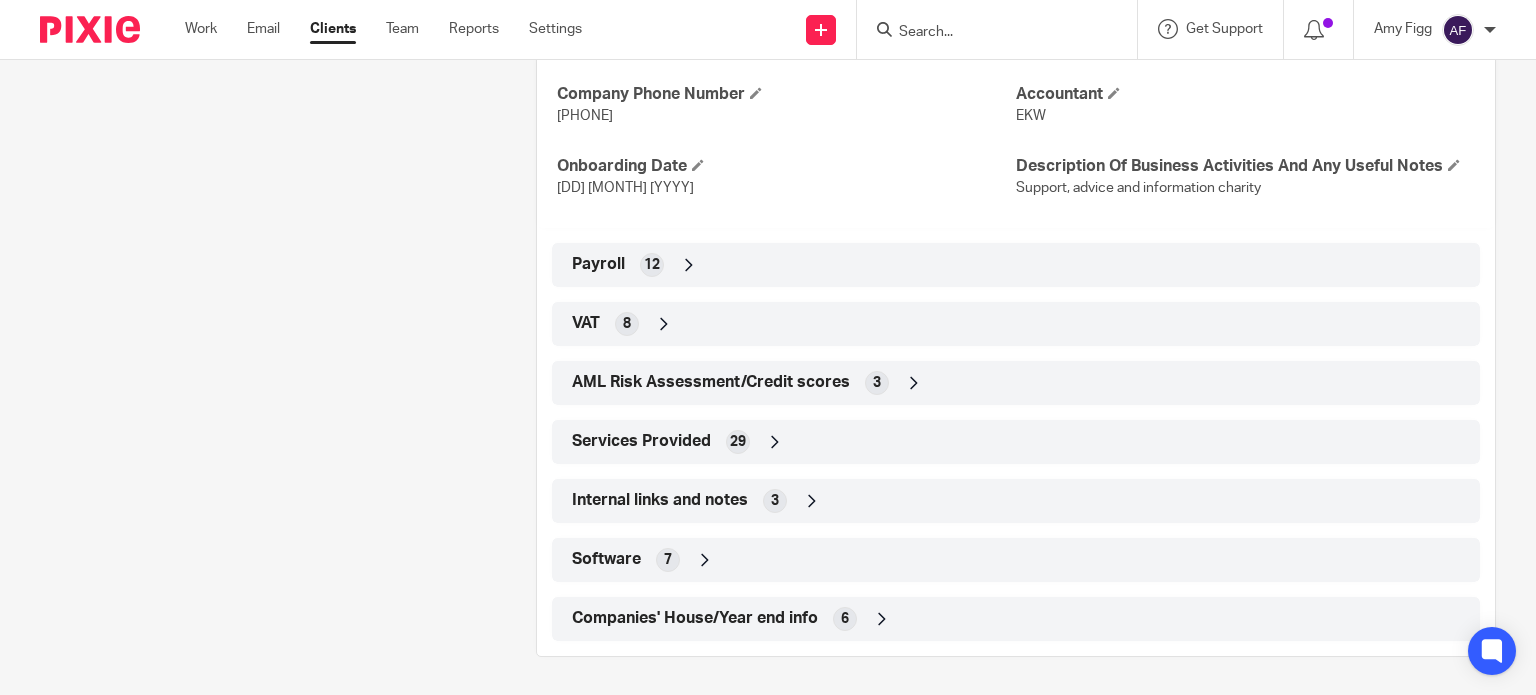 click at bounding box center [689, 265] 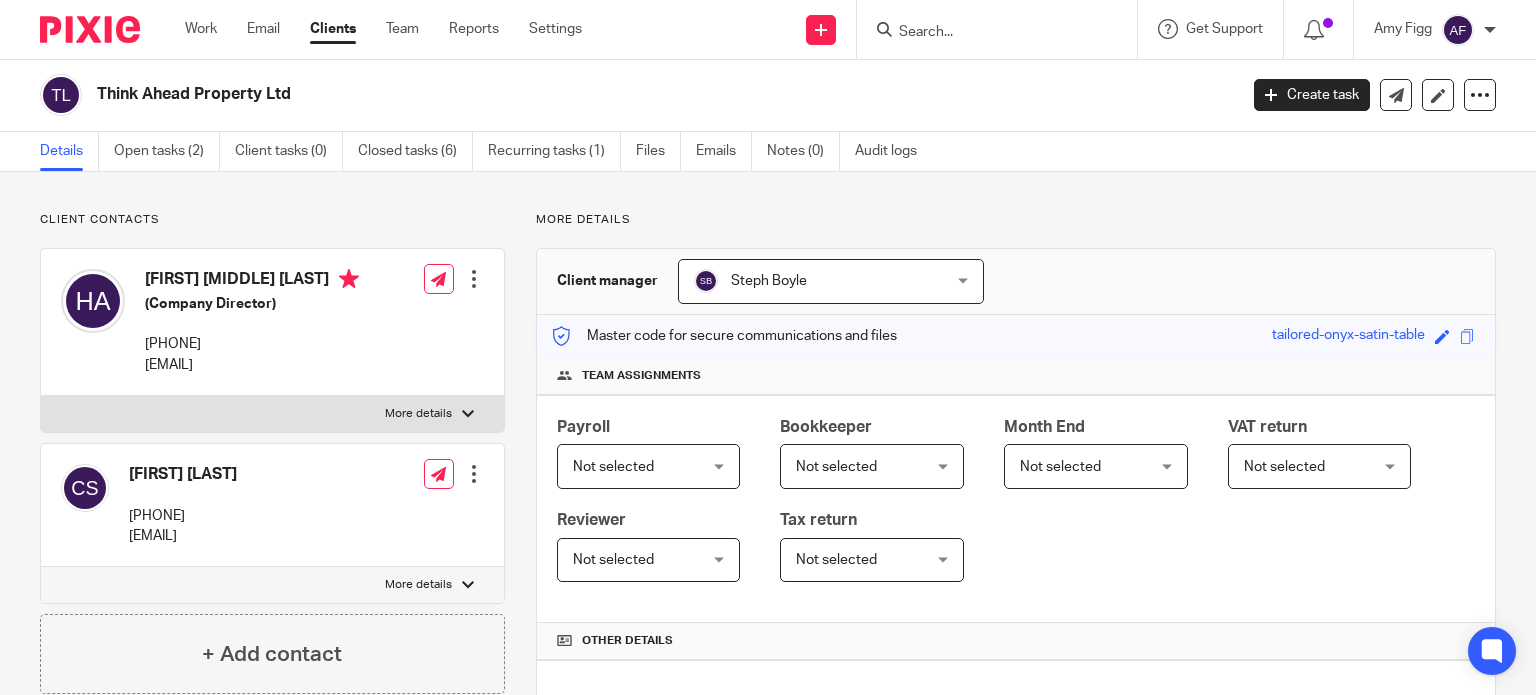 scroll, scrollTop: 0, scrollLeft: 0, axis: both 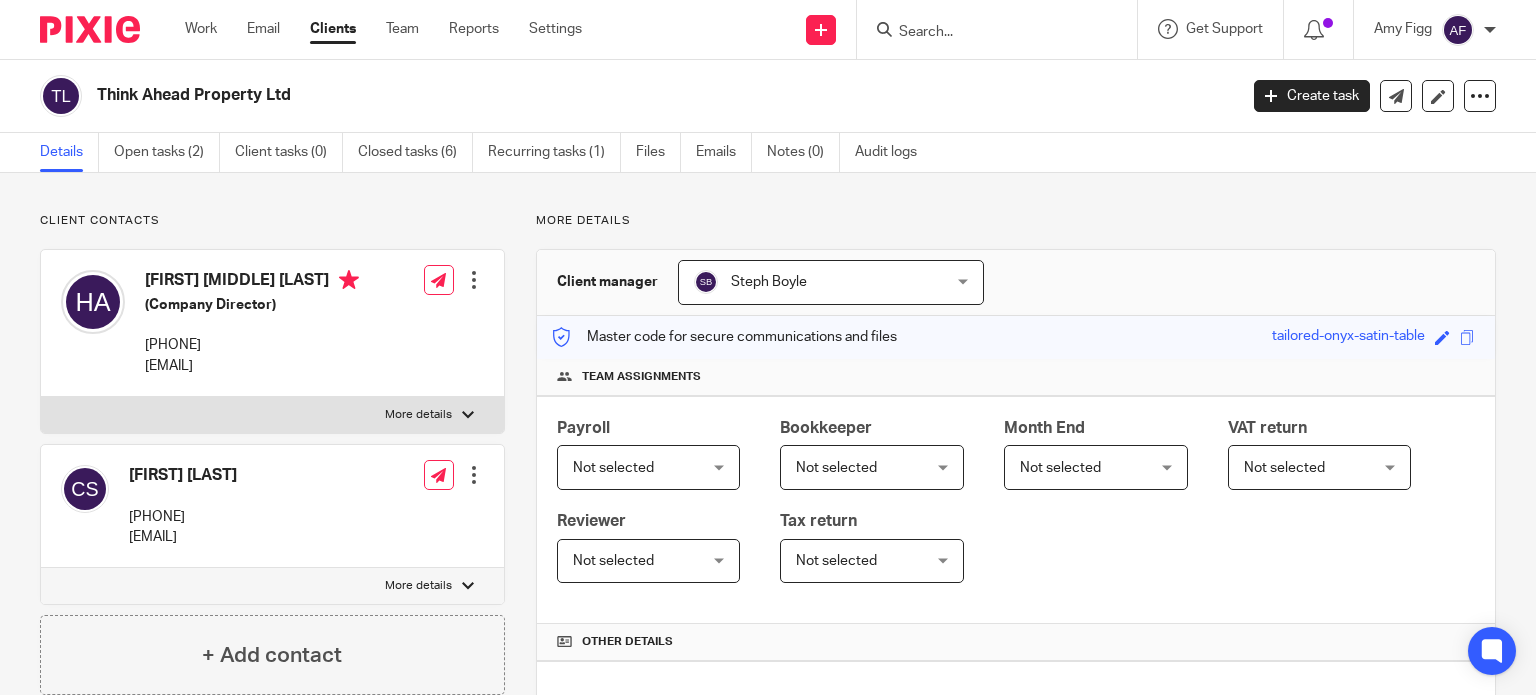 drag, startPoint x: 247, startPoint y: 476, endPoint x: 118, endPoint y: 471, distance: 129.09686 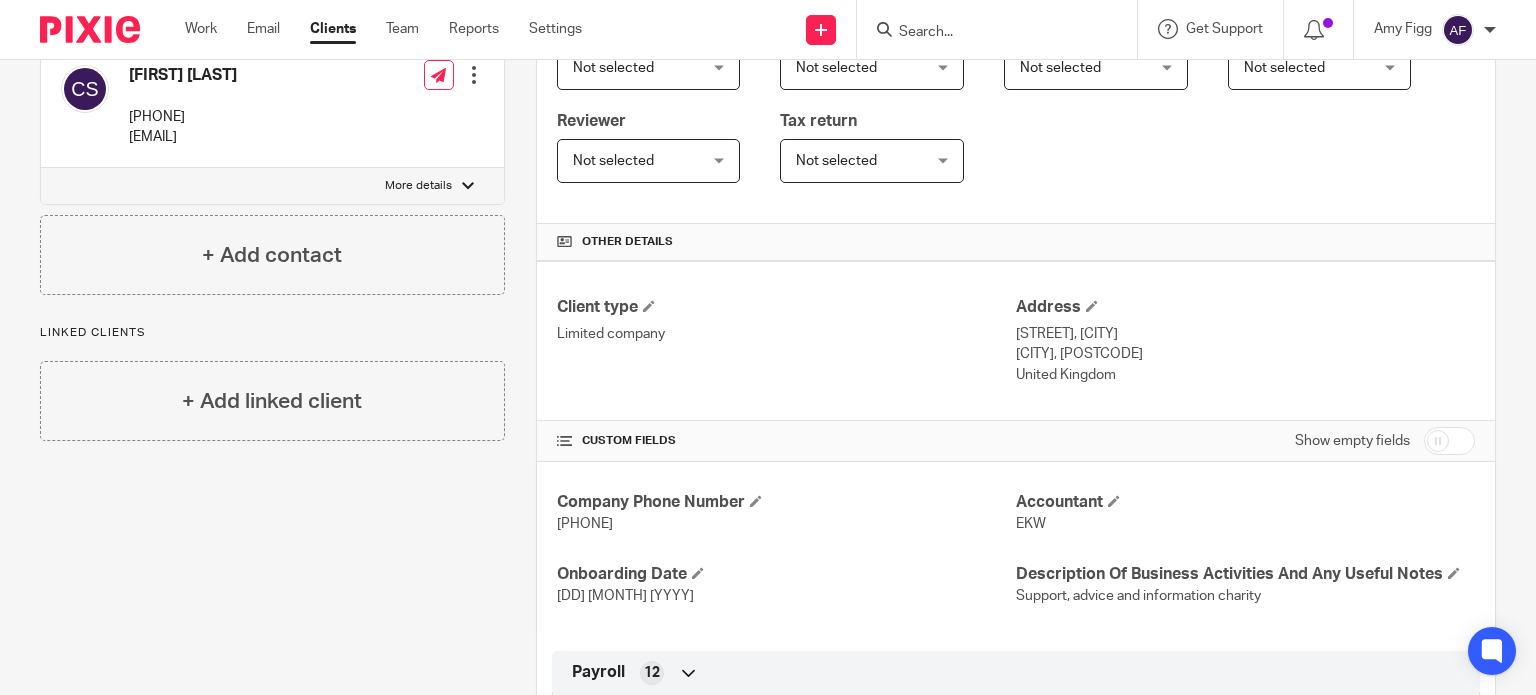 scroll, scrollTop: 400, scrollLeft: 0, axis: vertical 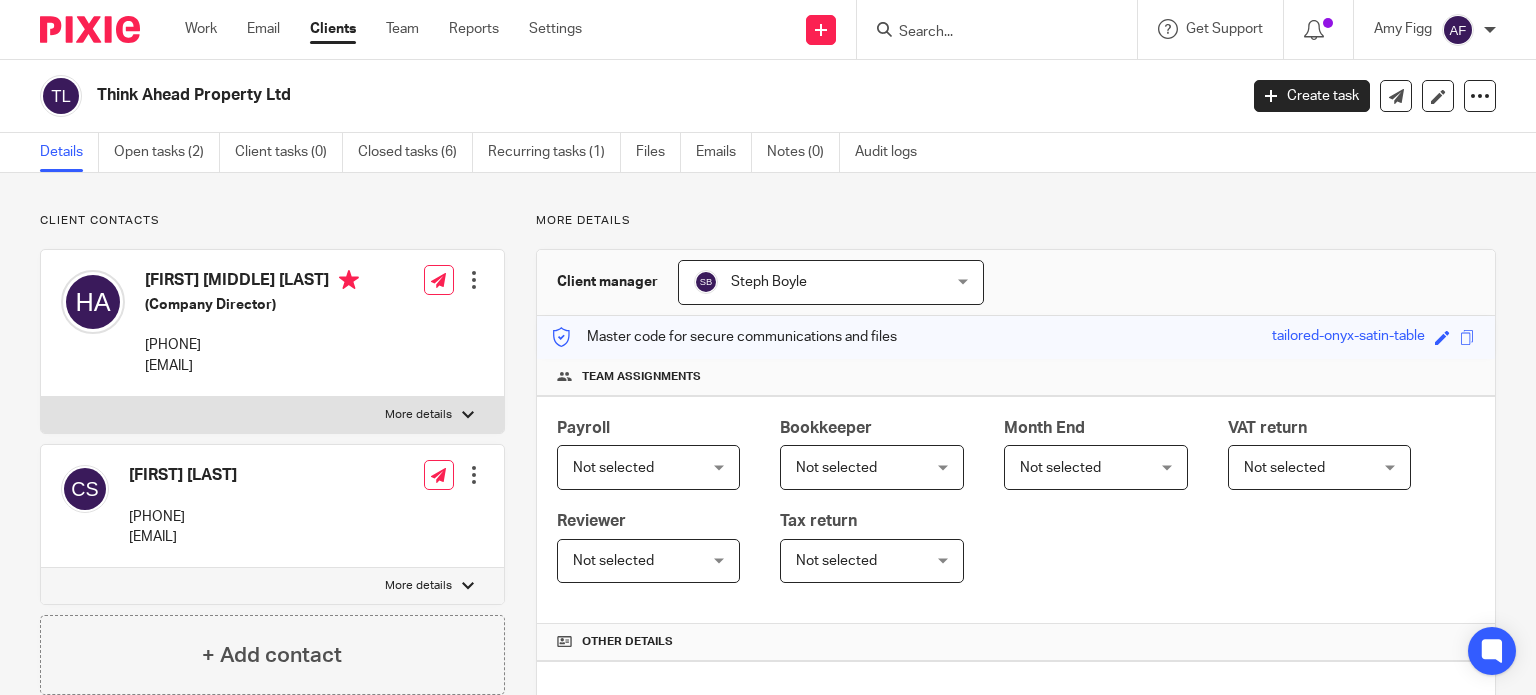 drag, startPoint x: 313, startPoint y: 105, endPoint x: 99, endPoint y: 97, distance: 214.14948 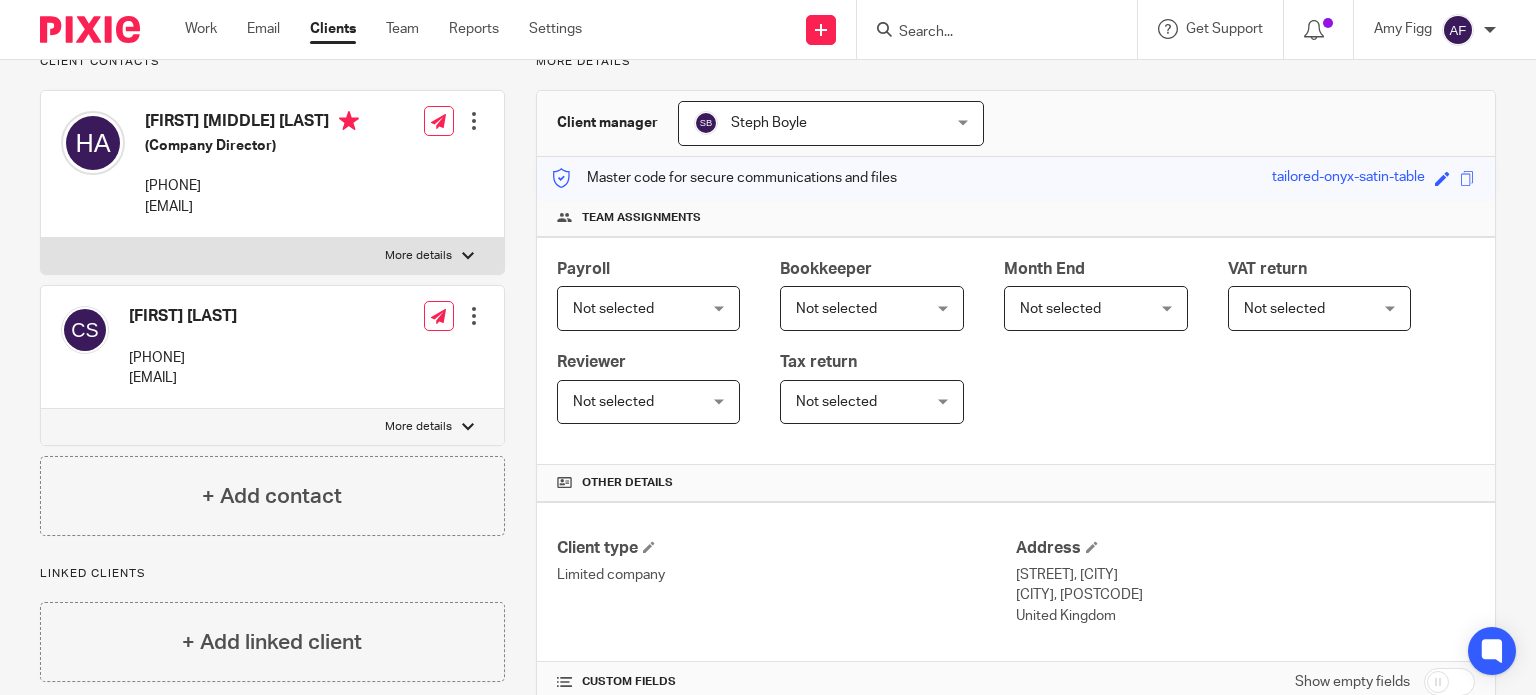 scroll, scrollTop: 400, scrollLeft: 0, axis: vertical 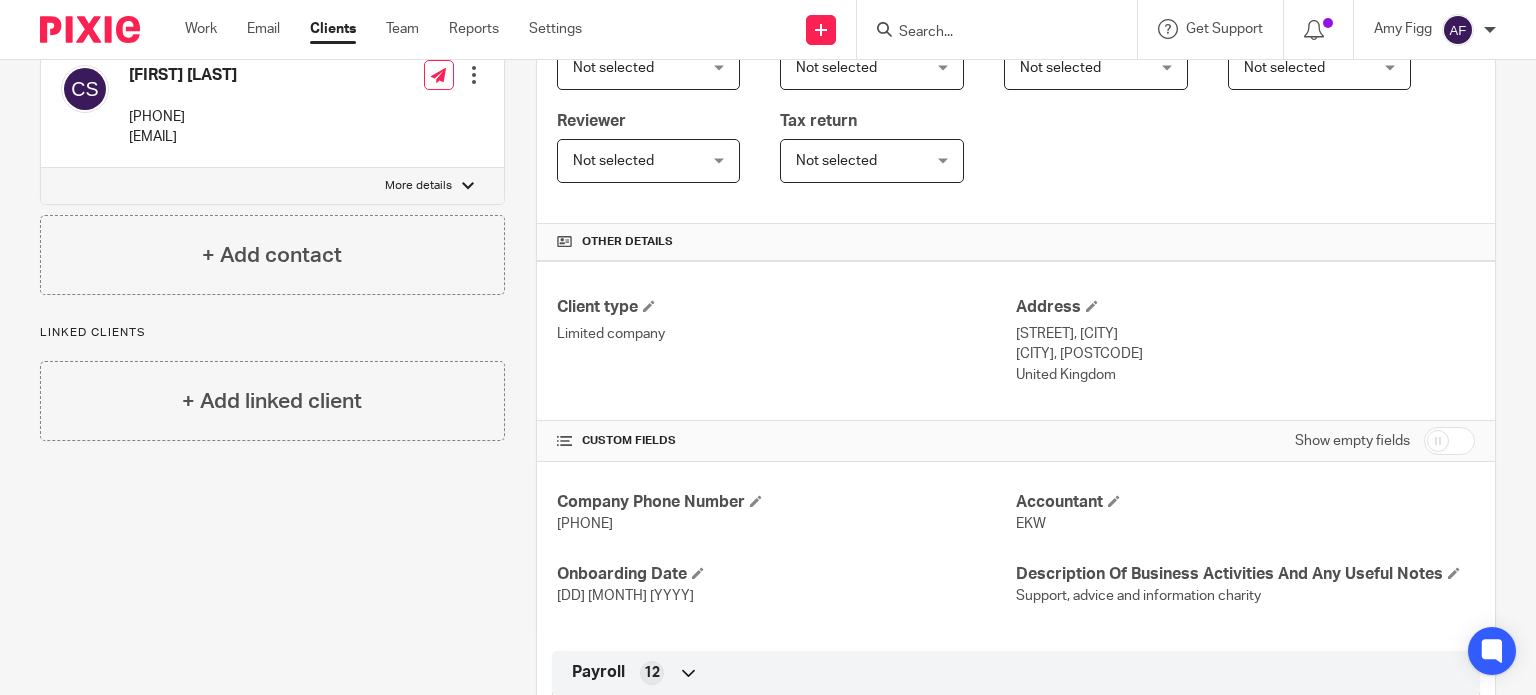 drag, startPoint x: 1116, startPoint y: 346, endPoint x: 1057, endPoint y: 346, distance: 59 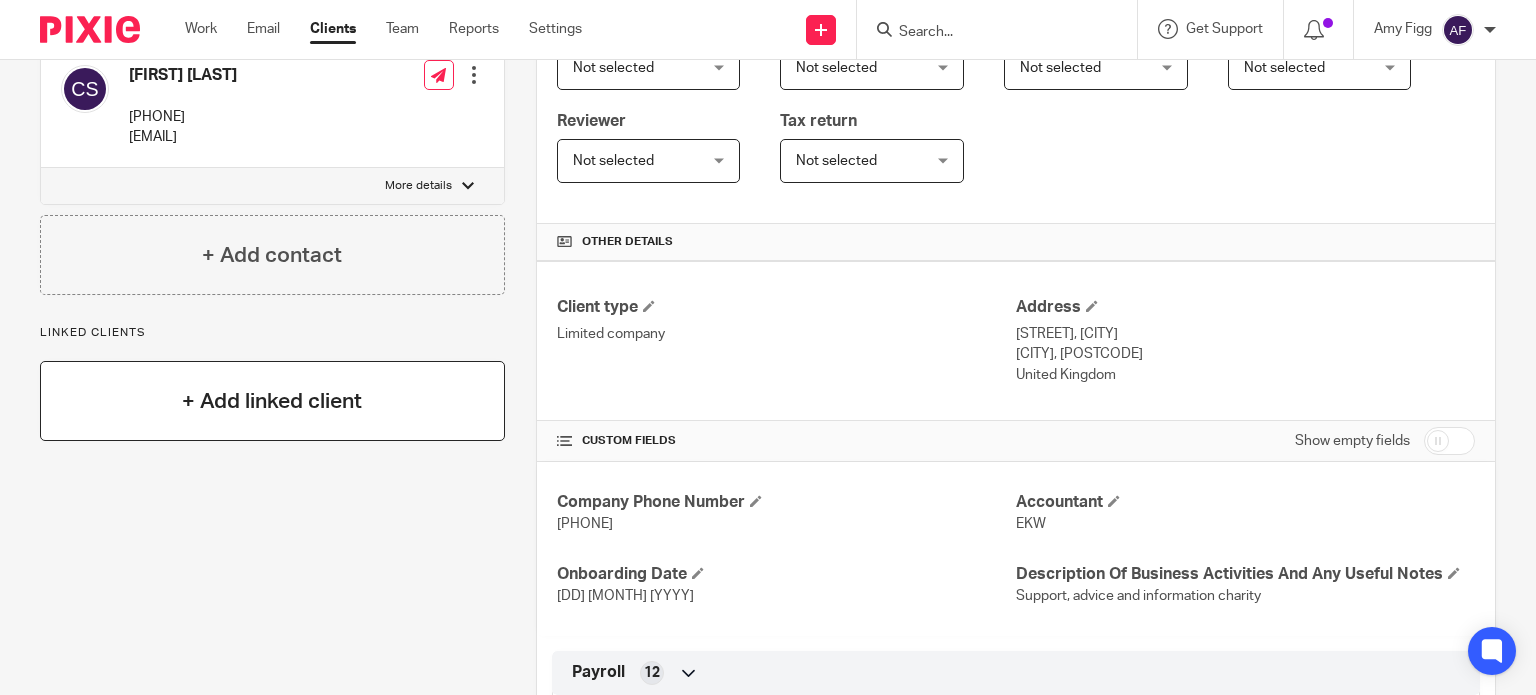 copy on "WN2 2DX" 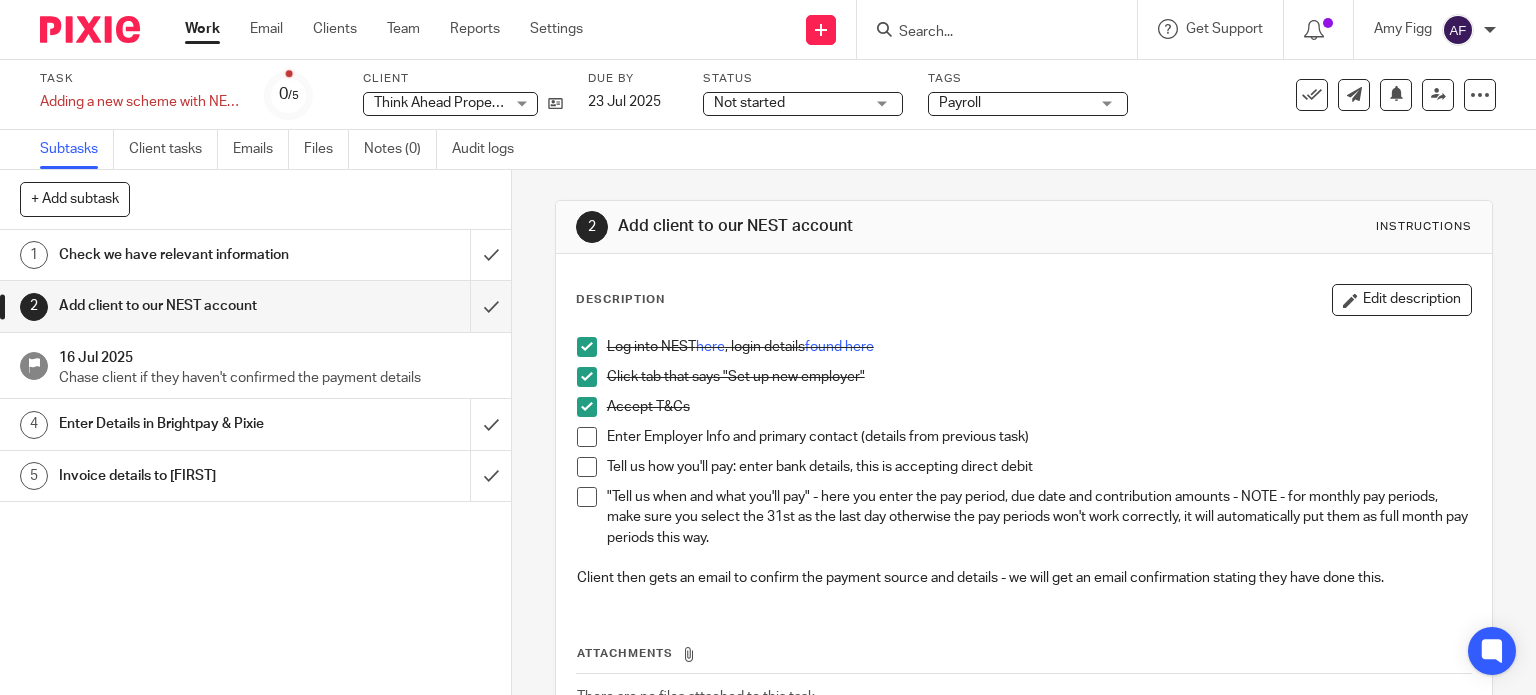 scroll, scrollTop: 0, scrollLeft: 0, axis: both 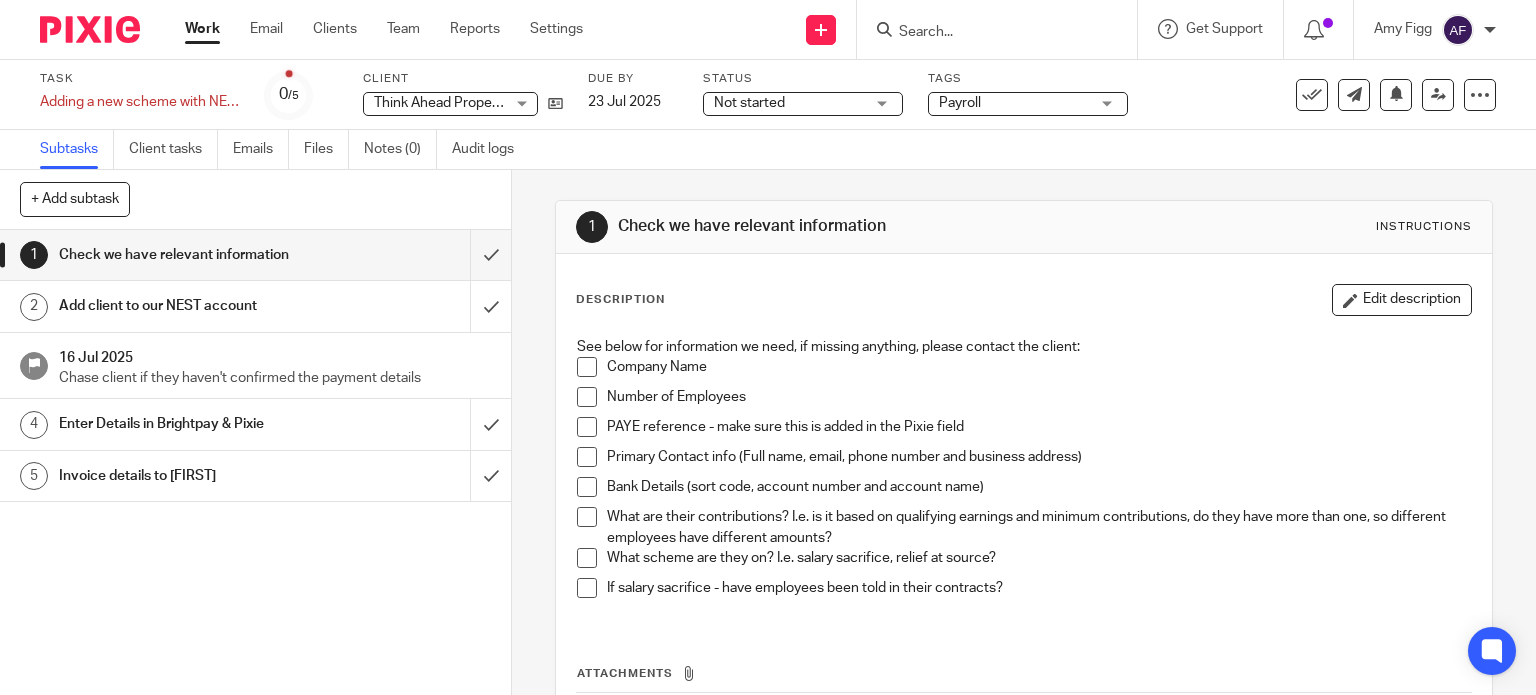 click on "Add client to our NEST account" at bounding box center [254, 306] 